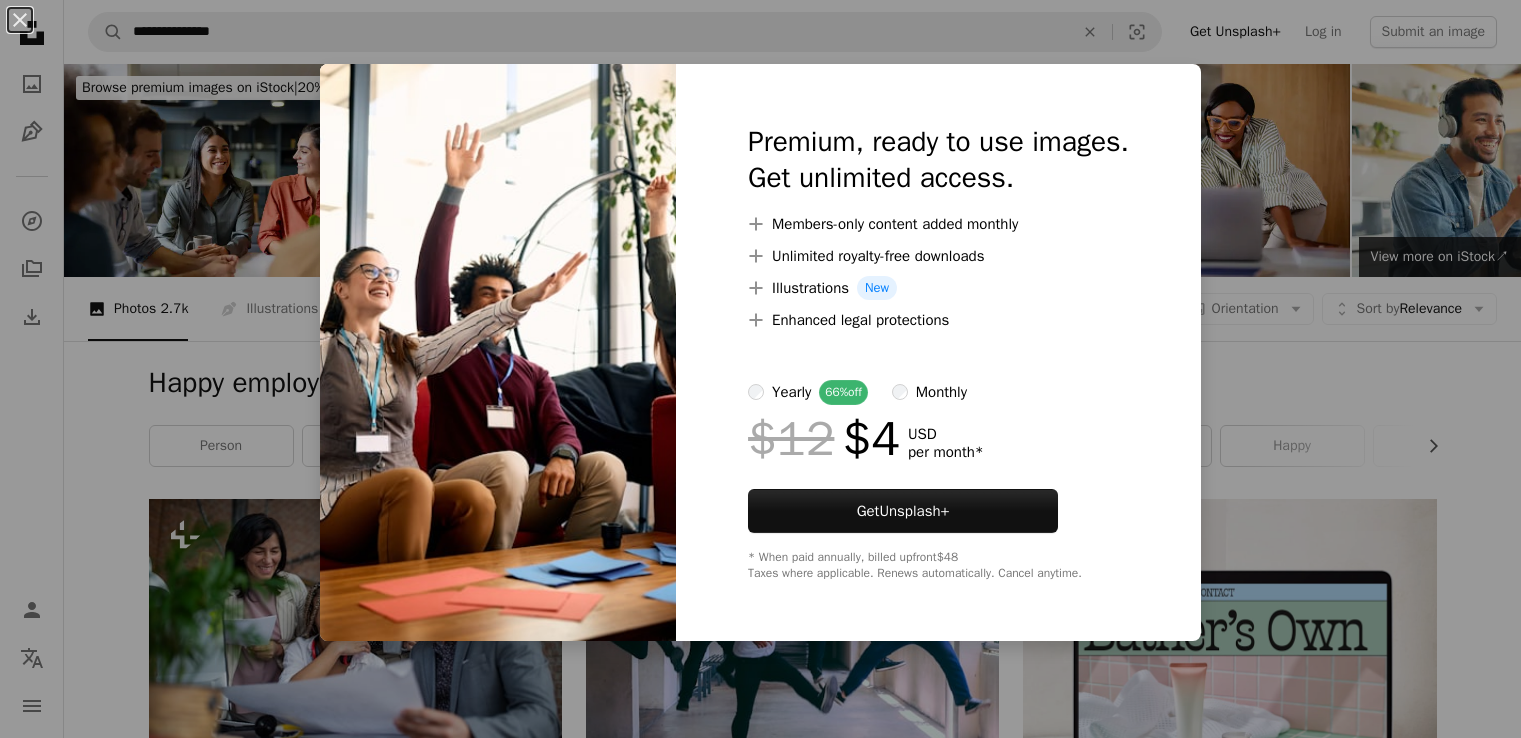 scroll, scrollTop: 1400, scrollLeft: 0, axis: vertical 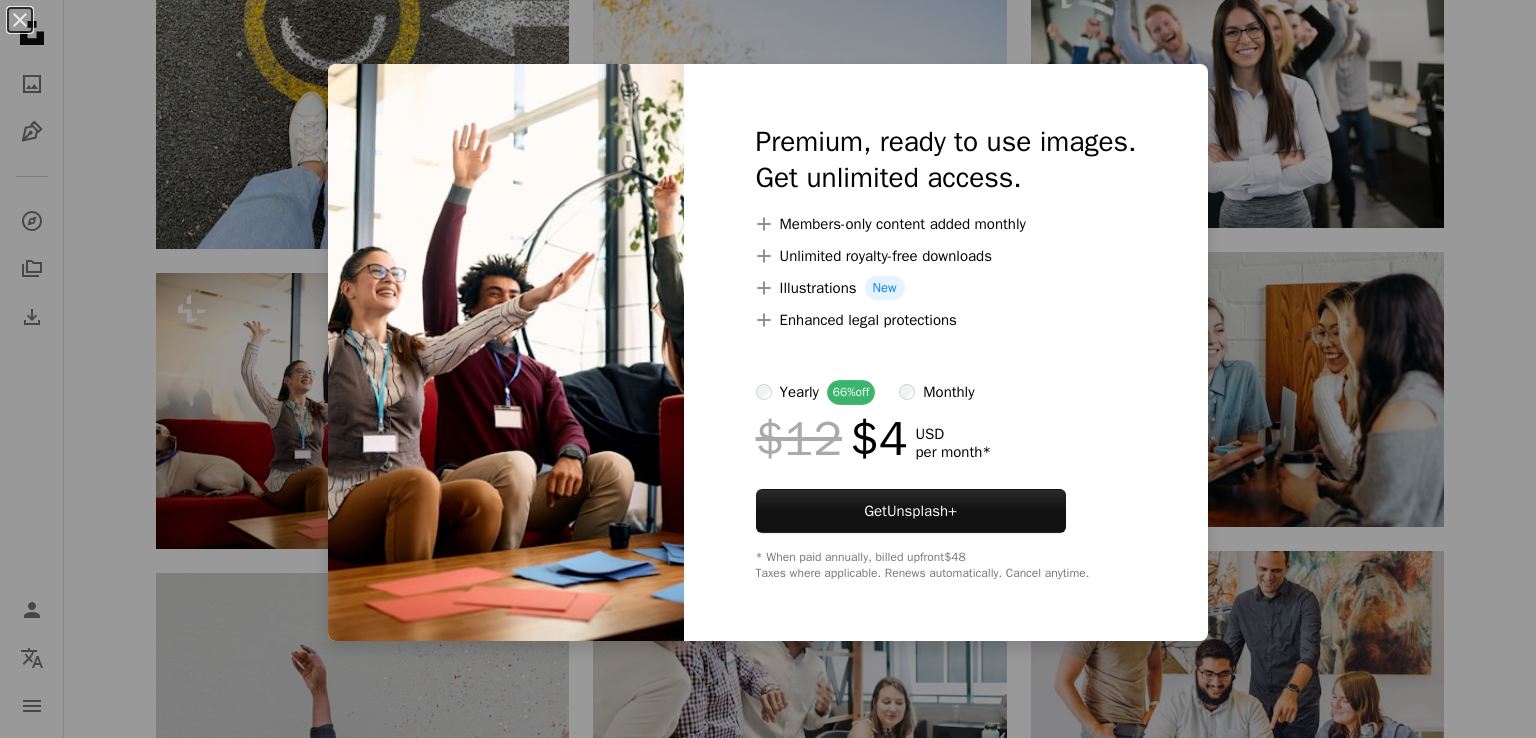 click on "An X shape Premium, ready to use images. Get unlimited access. A plus sign Members-only content added monthly A plus sign Unlimited royalty-free downloads A plus sign Illustrations  New A plus sign Enhanced legal protections yearly 66%  off monthly $12   $4 USD per month * Get  Unsplash+ * When paid annually, billed upfront  $48 Taxes where applicable. Renews automatically. Cancel anytime." at bounding box center [768, 369] 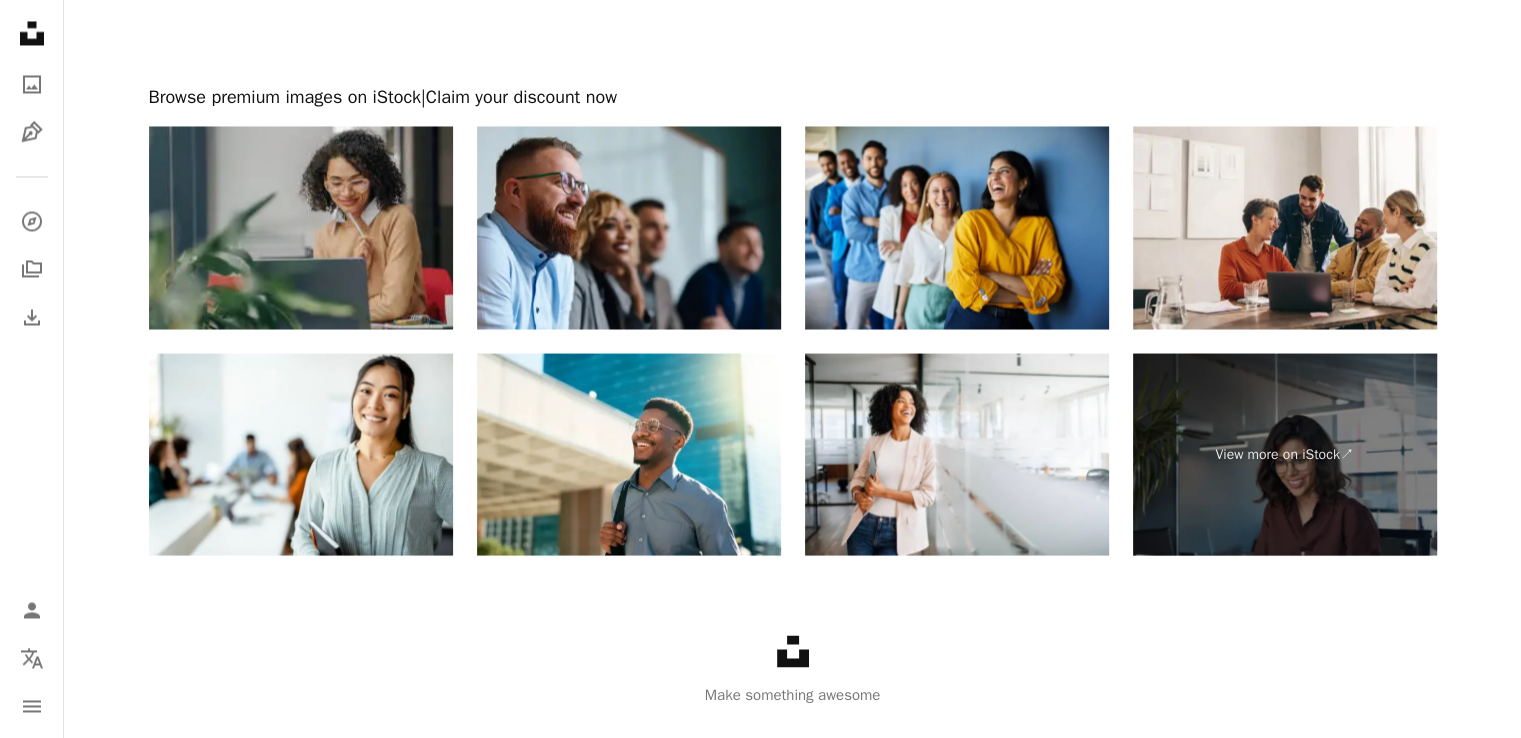 scroll, scrollTop: 3300, scrollLeft: 0, axis: vertical 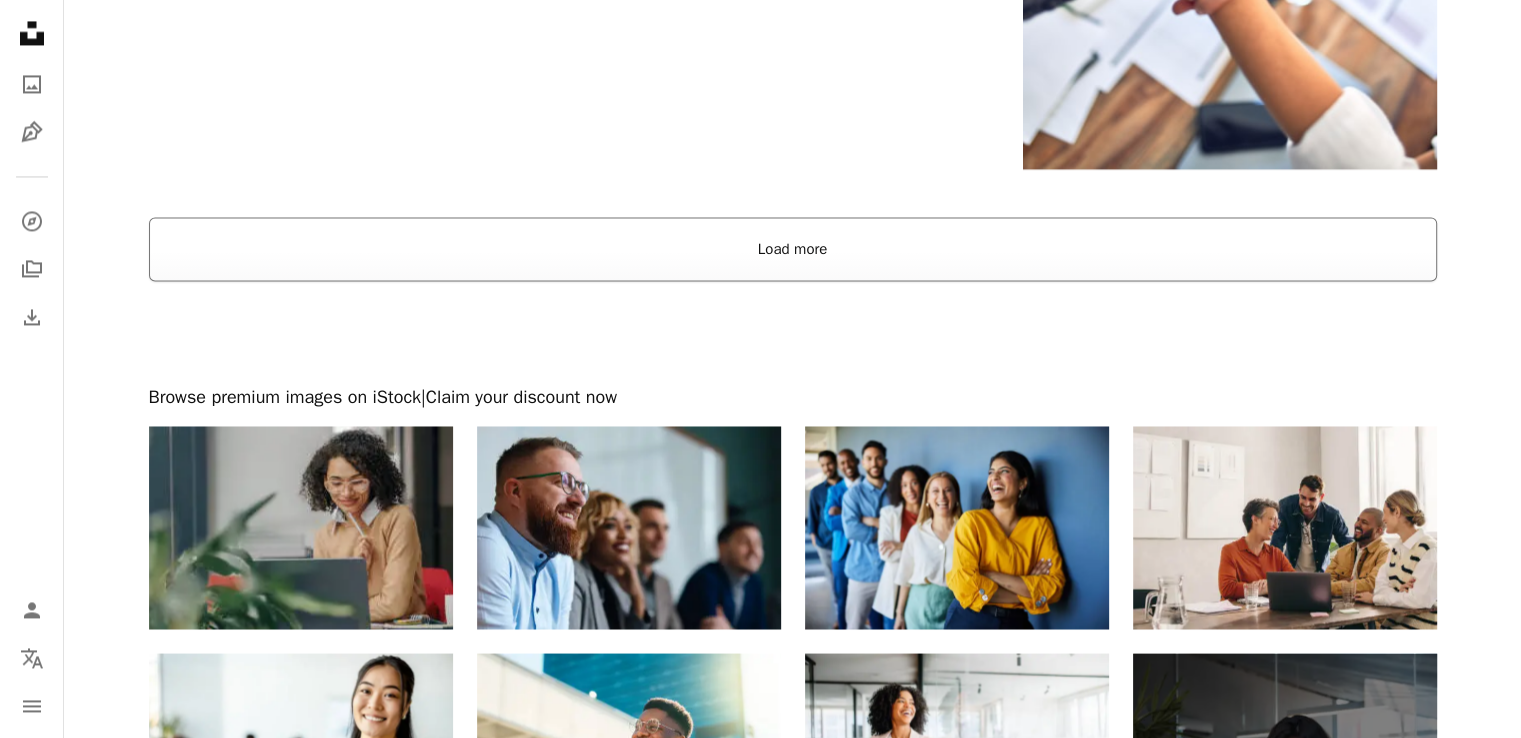 click on "Load more" at bounding box center [793, 249] 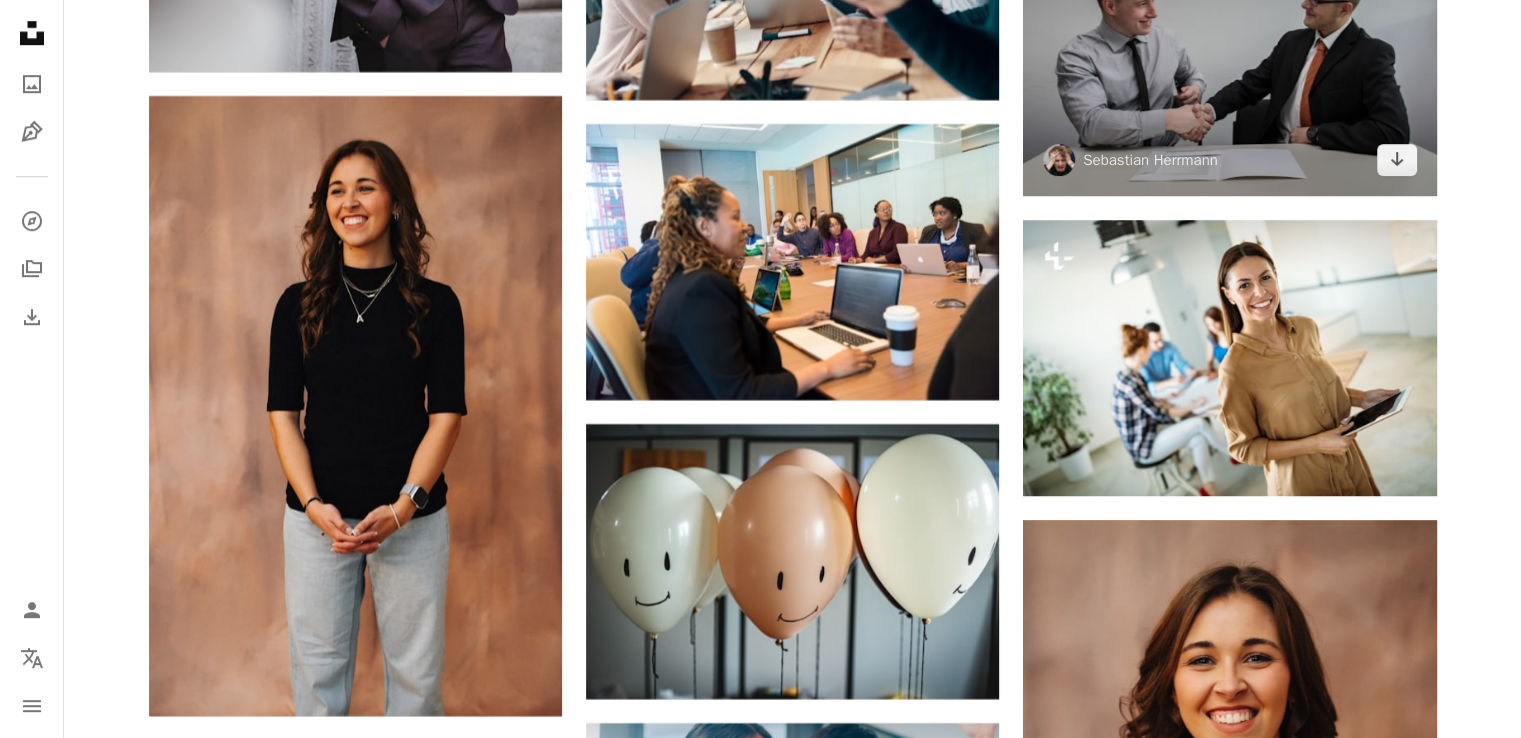 scroll, scrollTop: 8700, scrollLeft: 0, axis: vertical 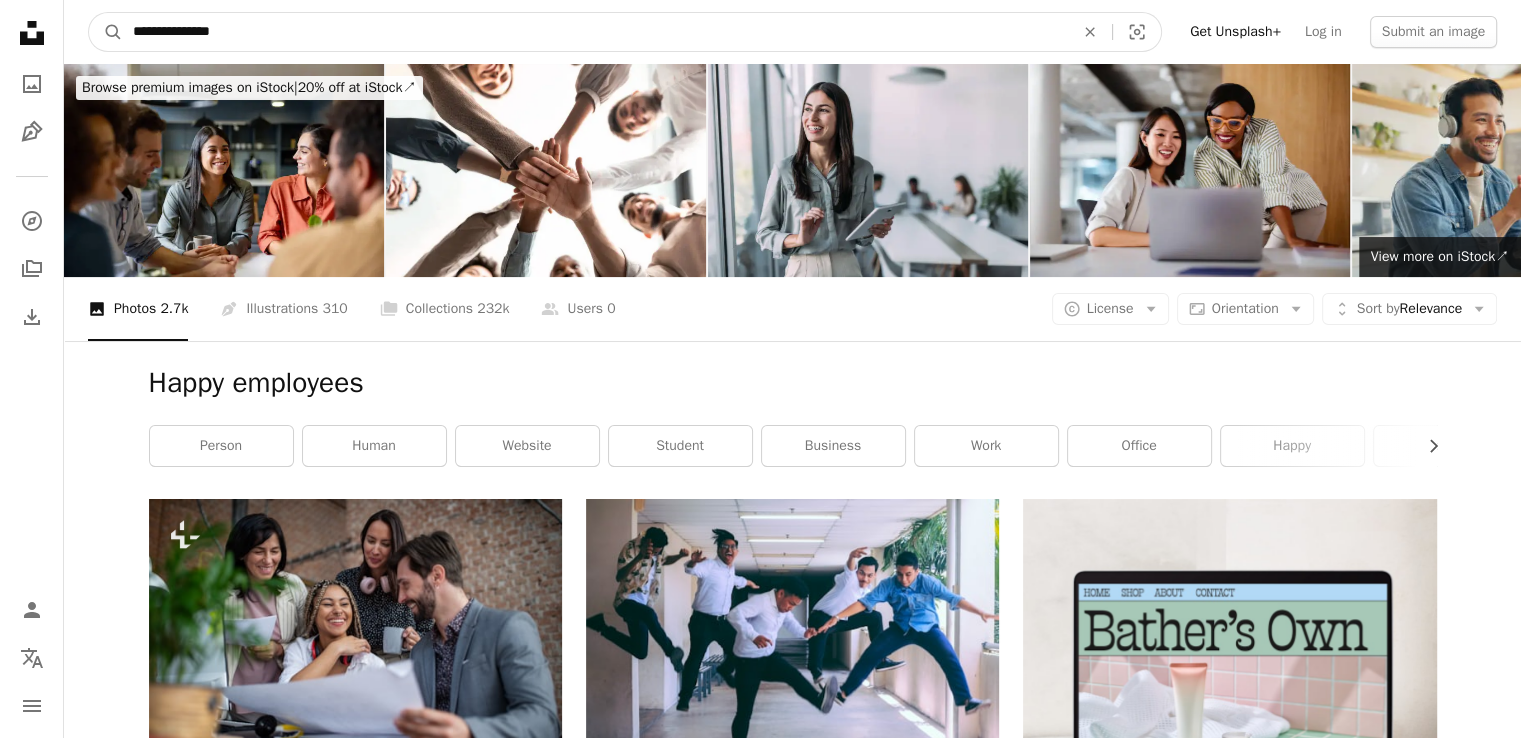 click on "**********" at bounding box center [595, 32] 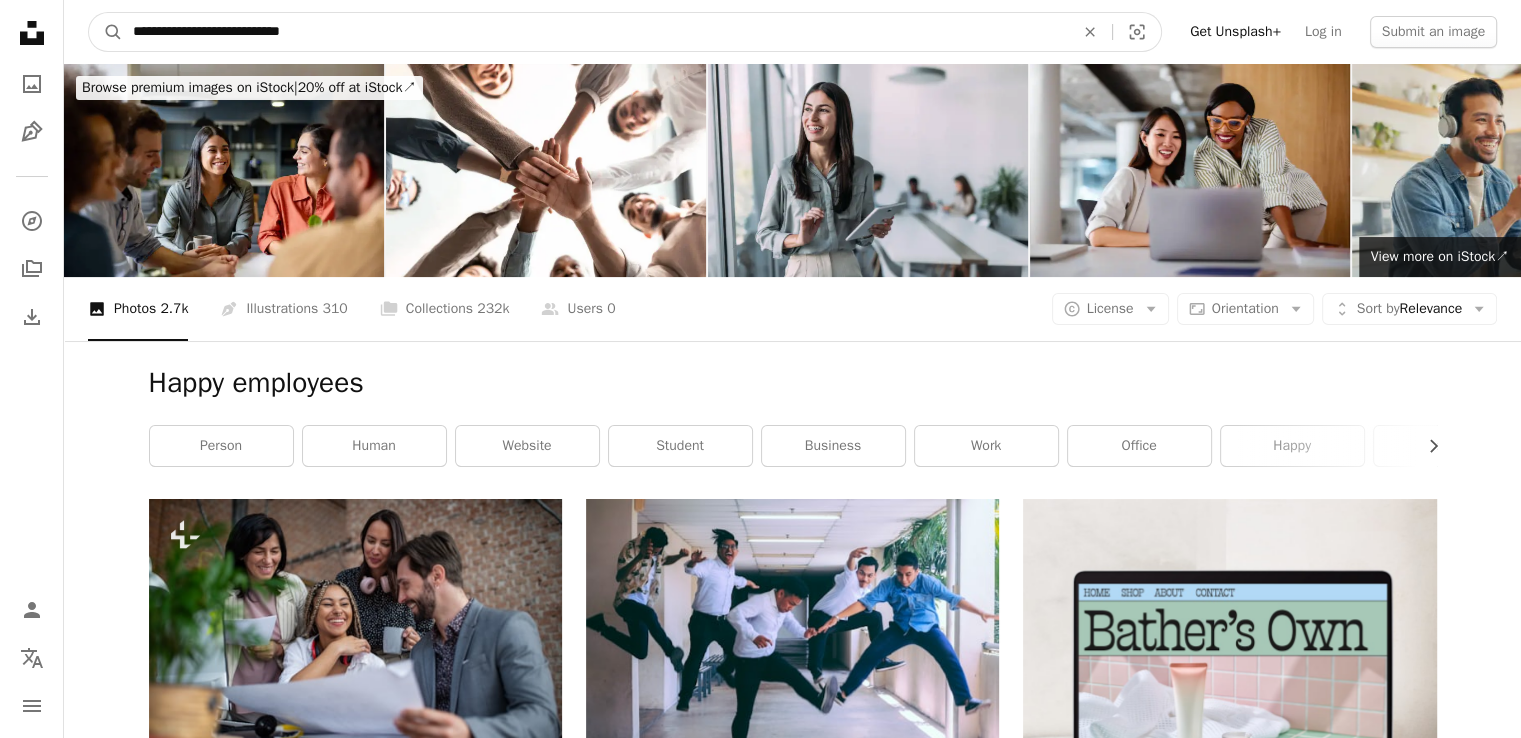 type on "**********" 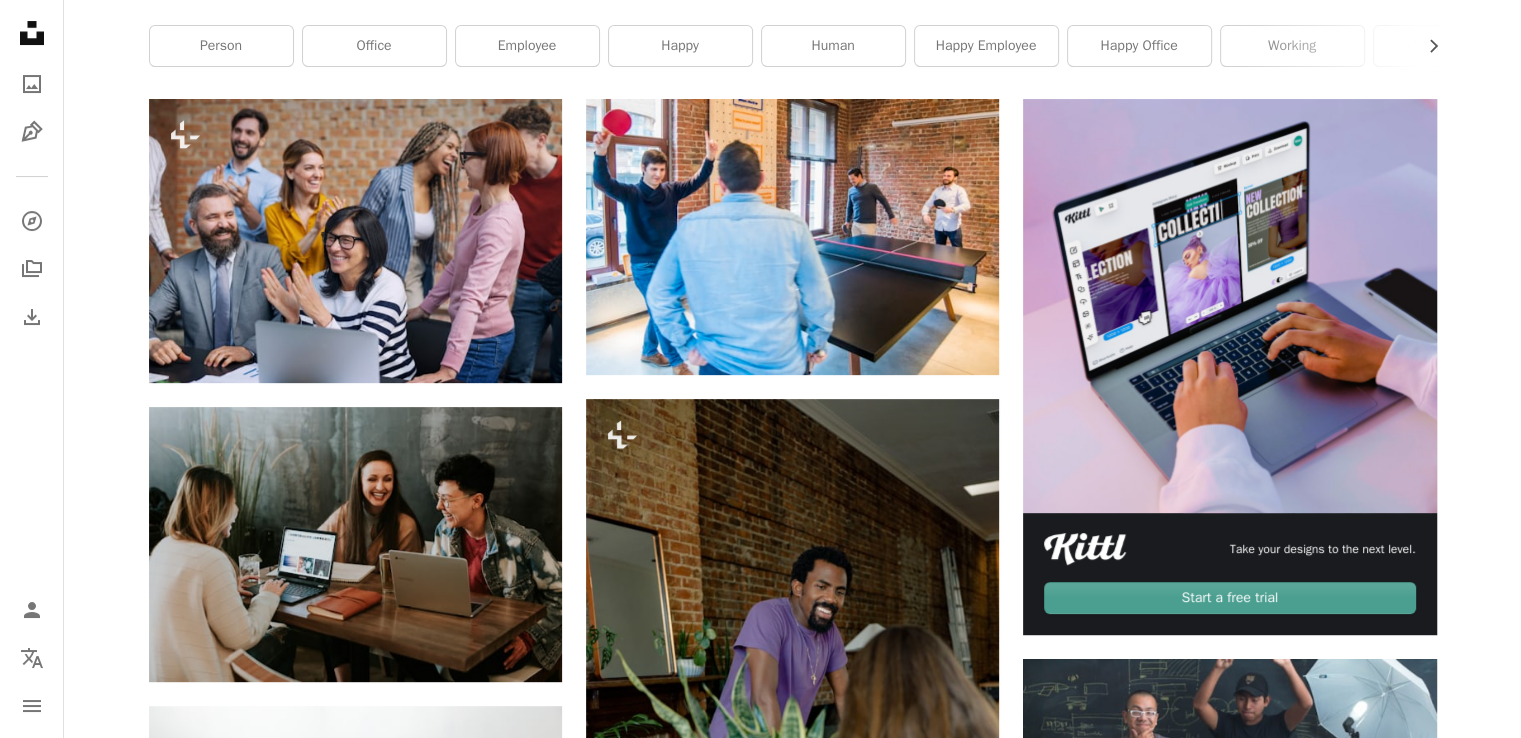 scroll, scrollTop: 0, scrollLeft: 0, axis: both 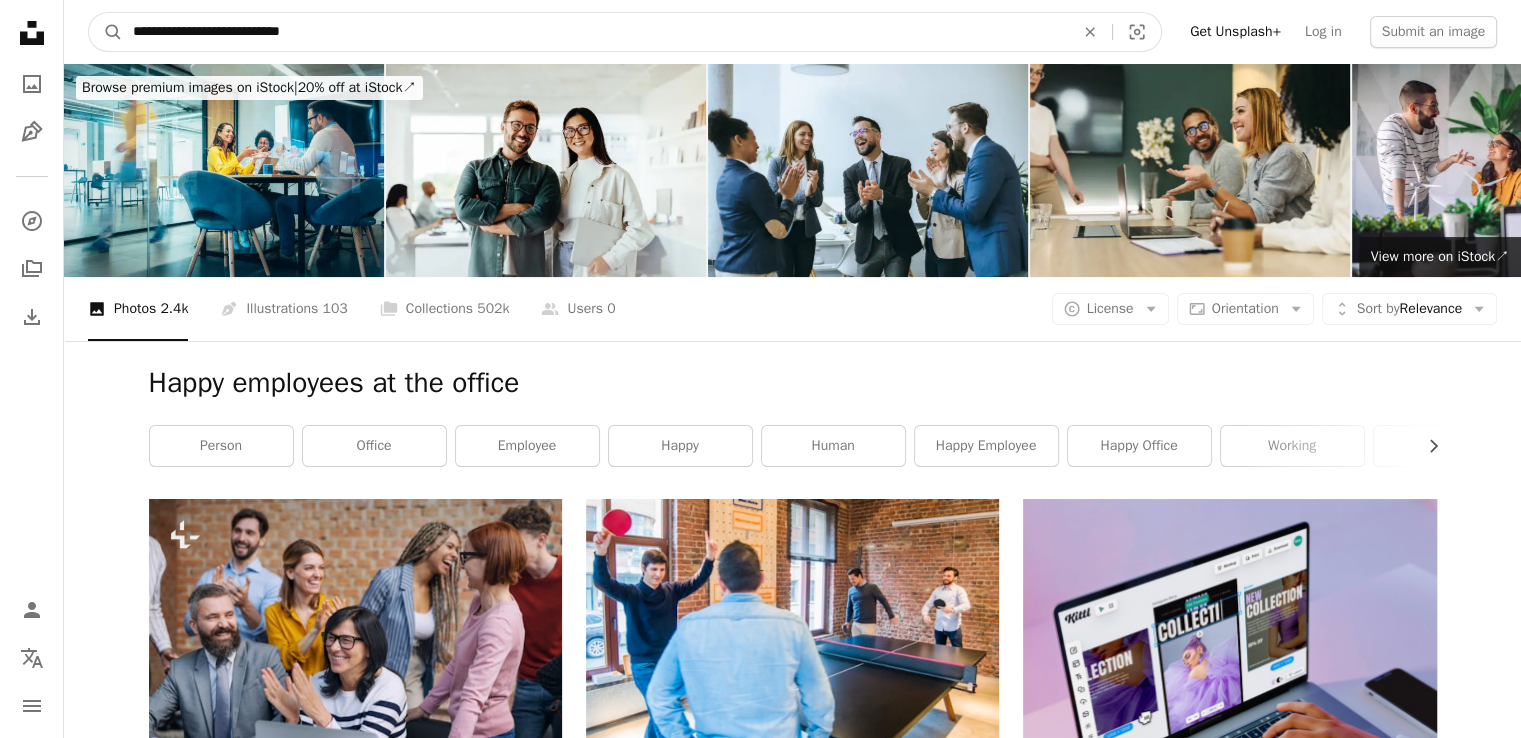 click on "**********" at bounding box center (595, 32) 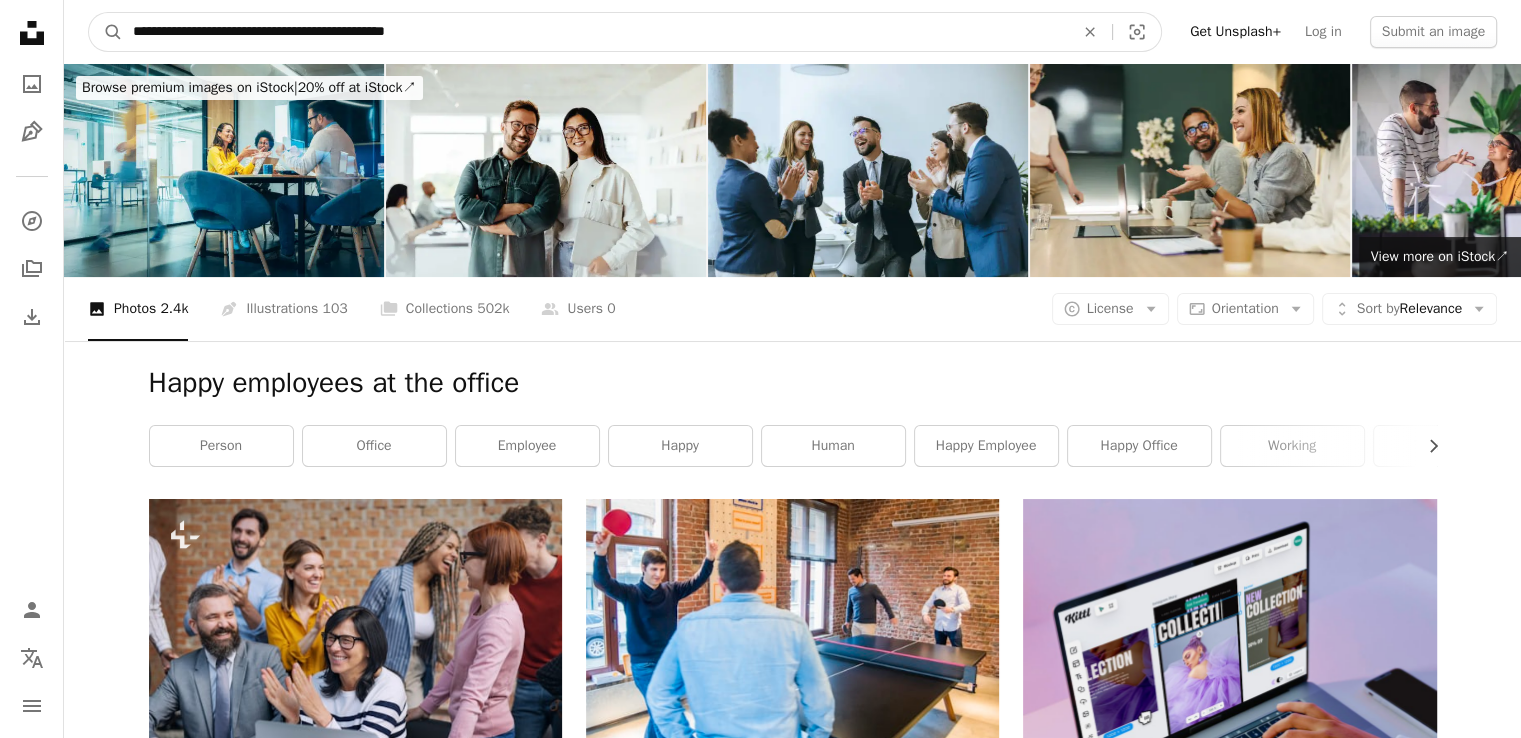 type on "**********" 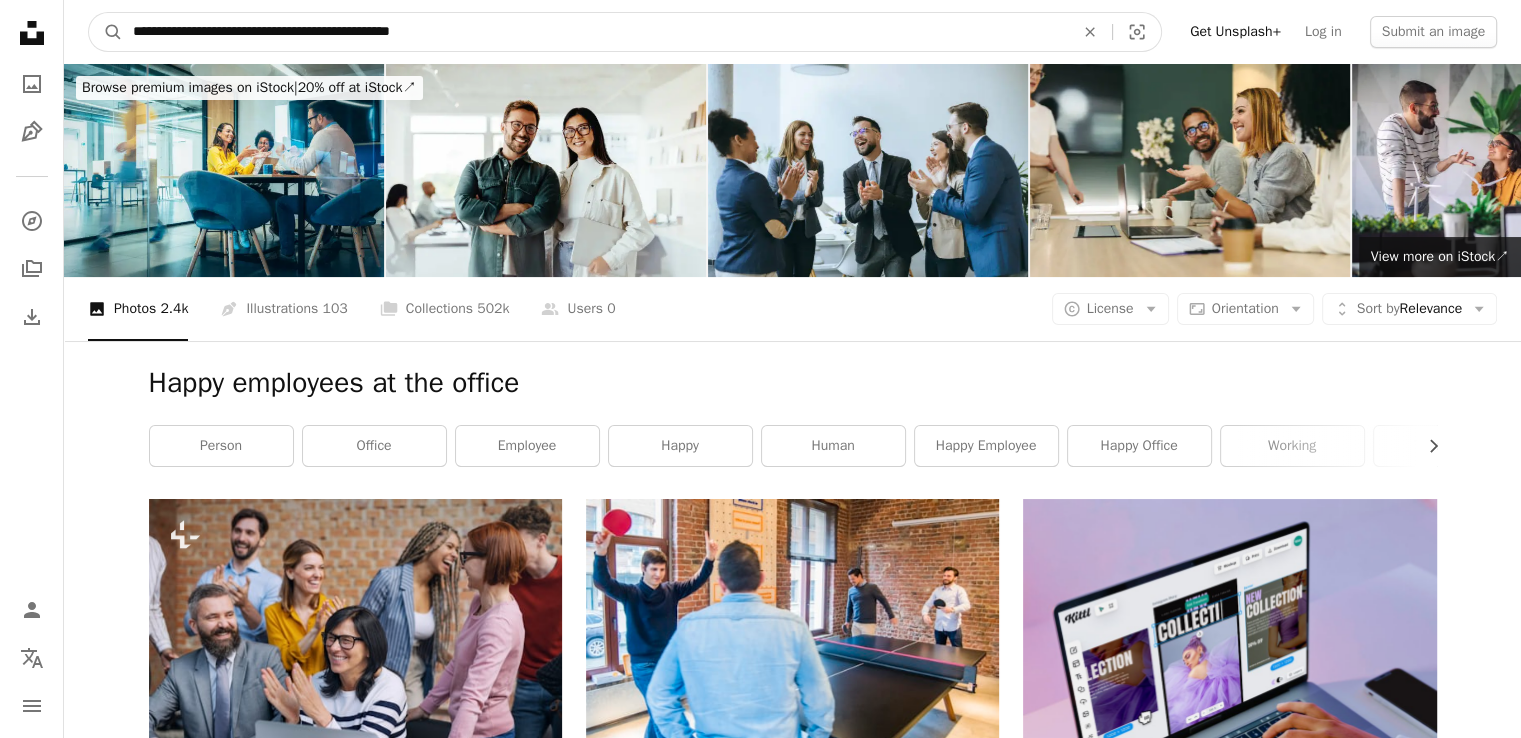 click on "A magnifying glass" at bounding box center [106, 32] 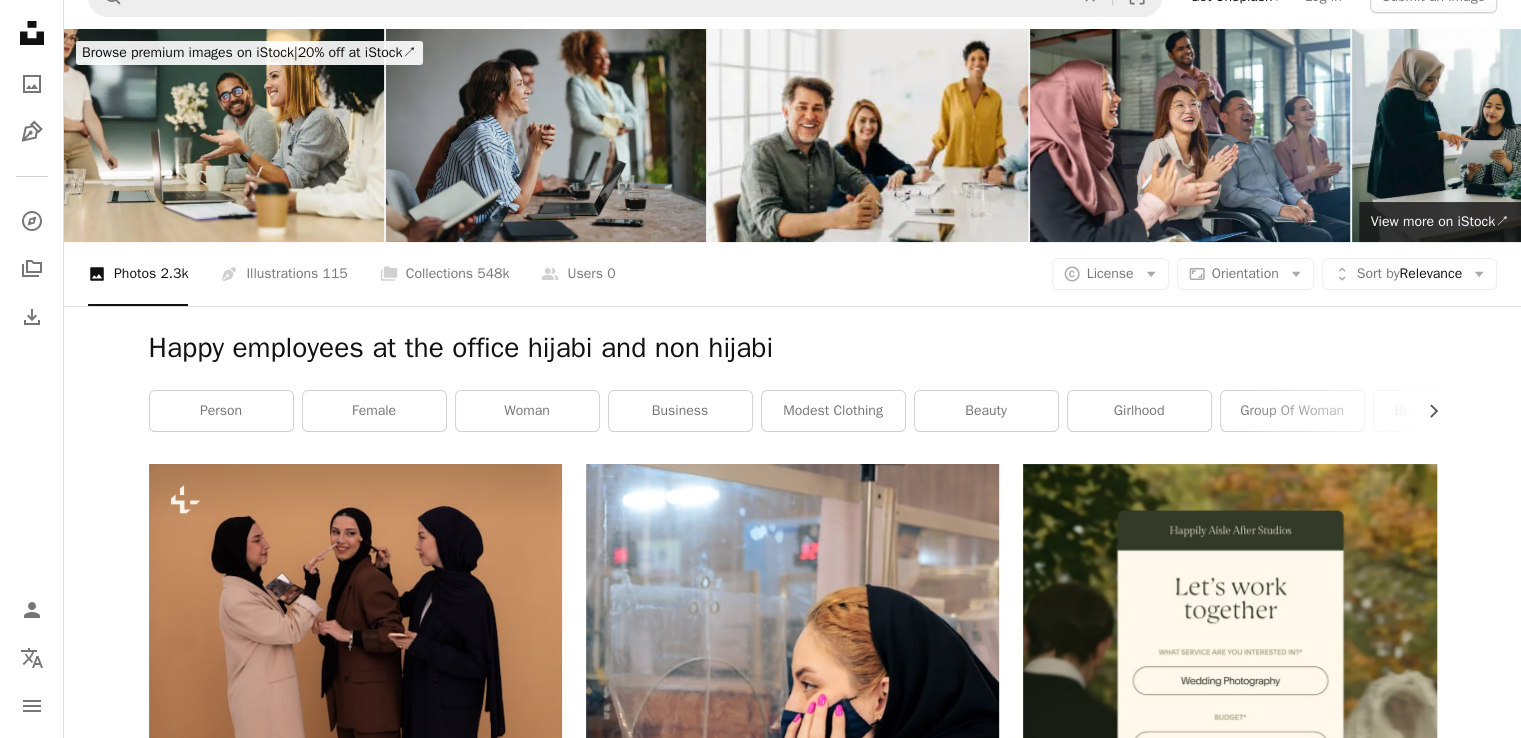 scroll, scrollTop: 0, scrollLeft: 0, axis: both 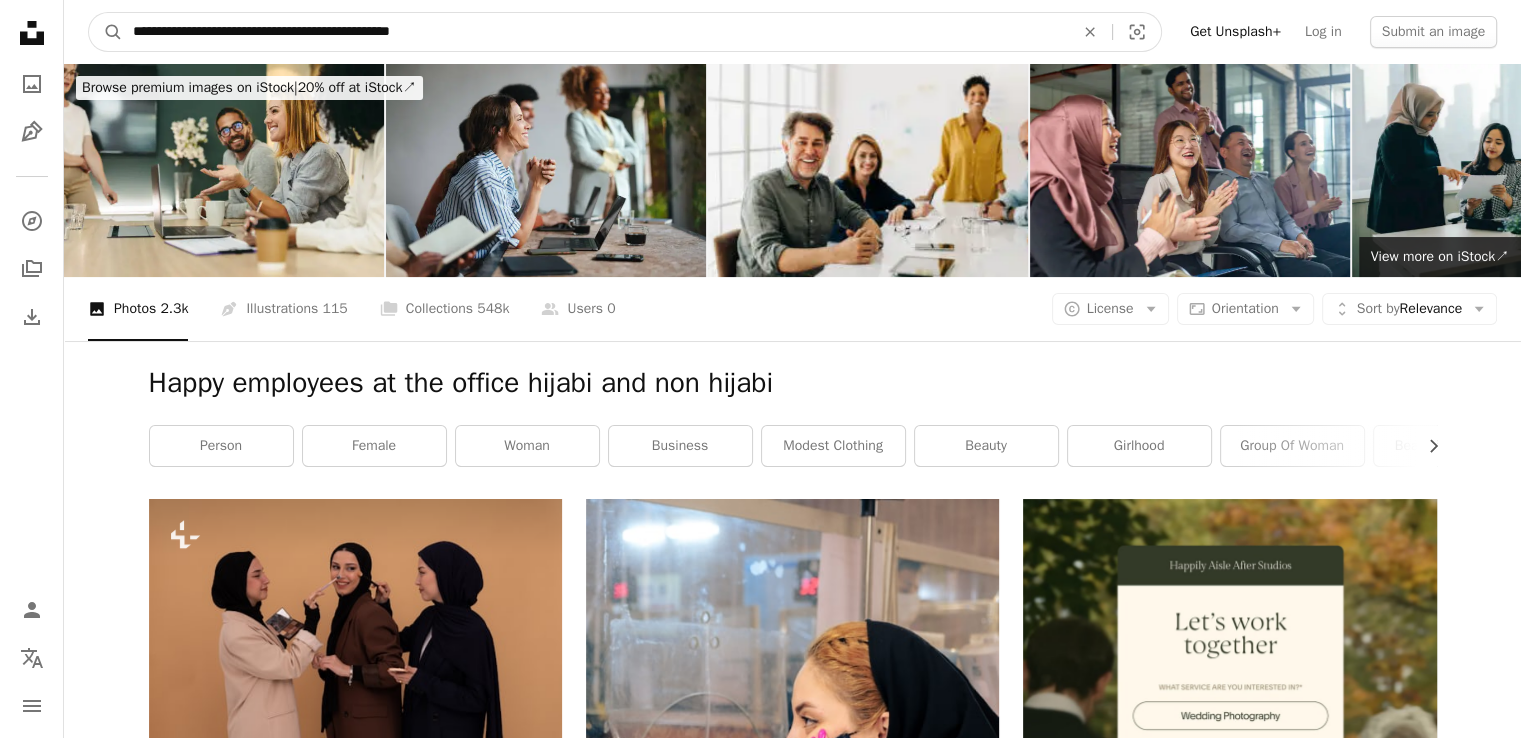 click on "**********" at bounding box center (595, 32) 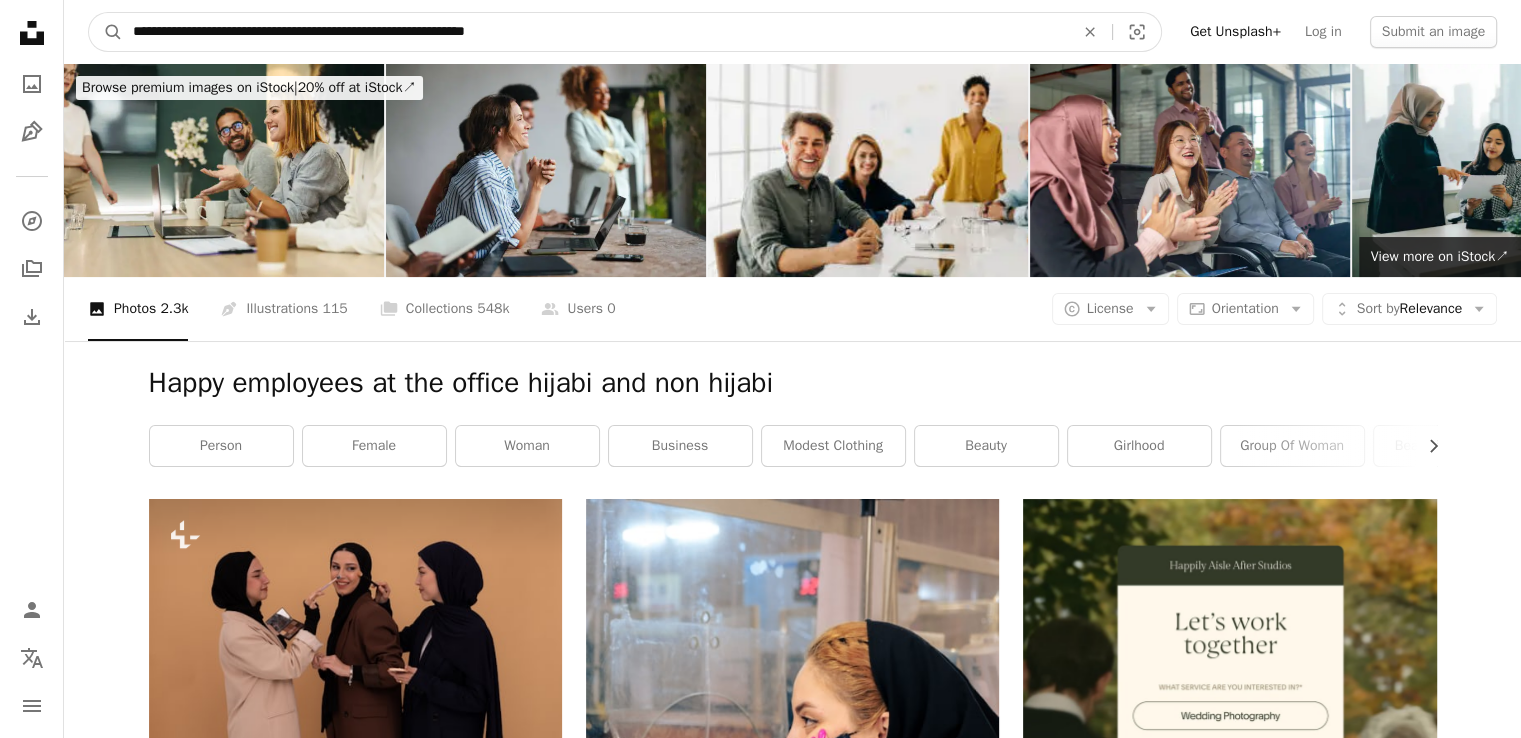 type on "**********" 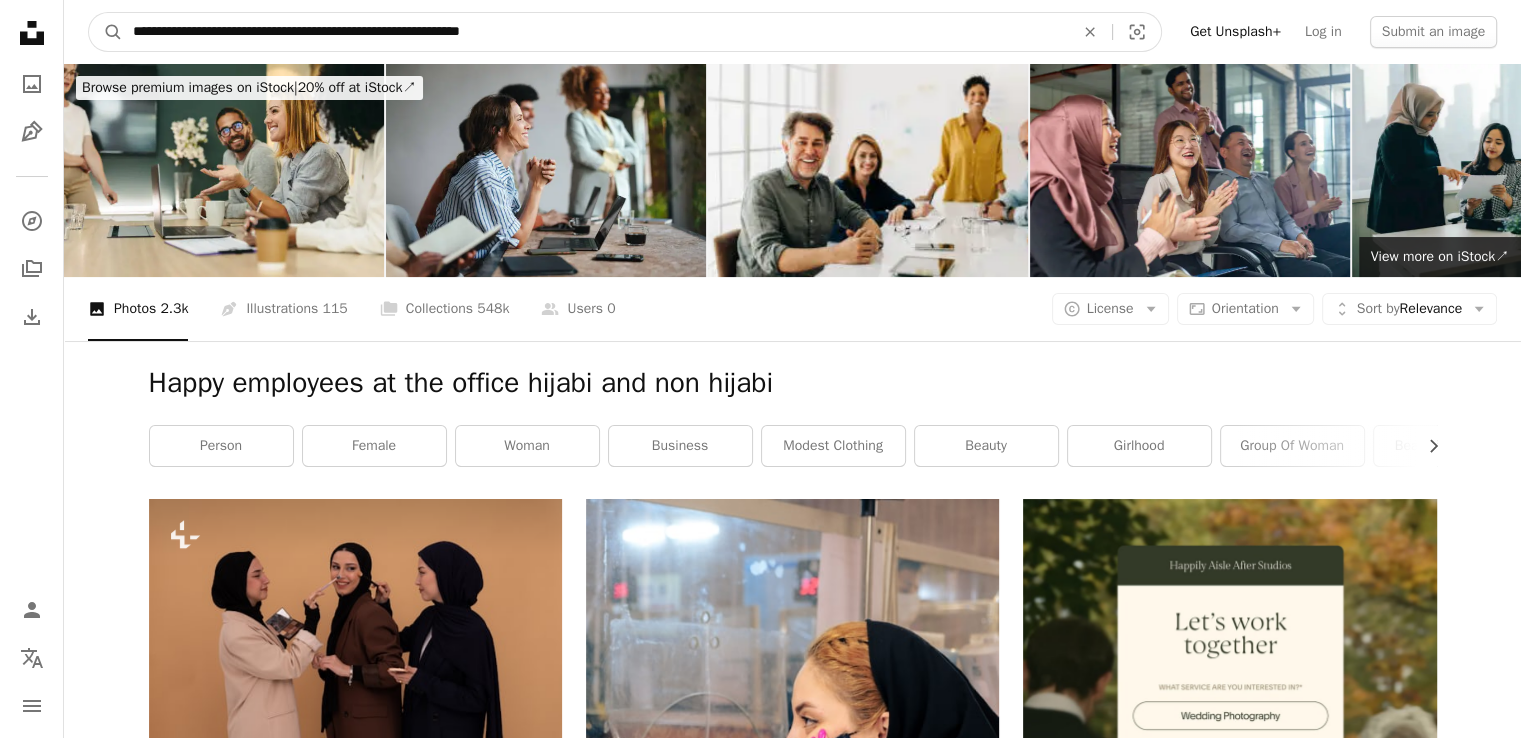 click on "A magnifying glass" at bounding box center (106, 32) 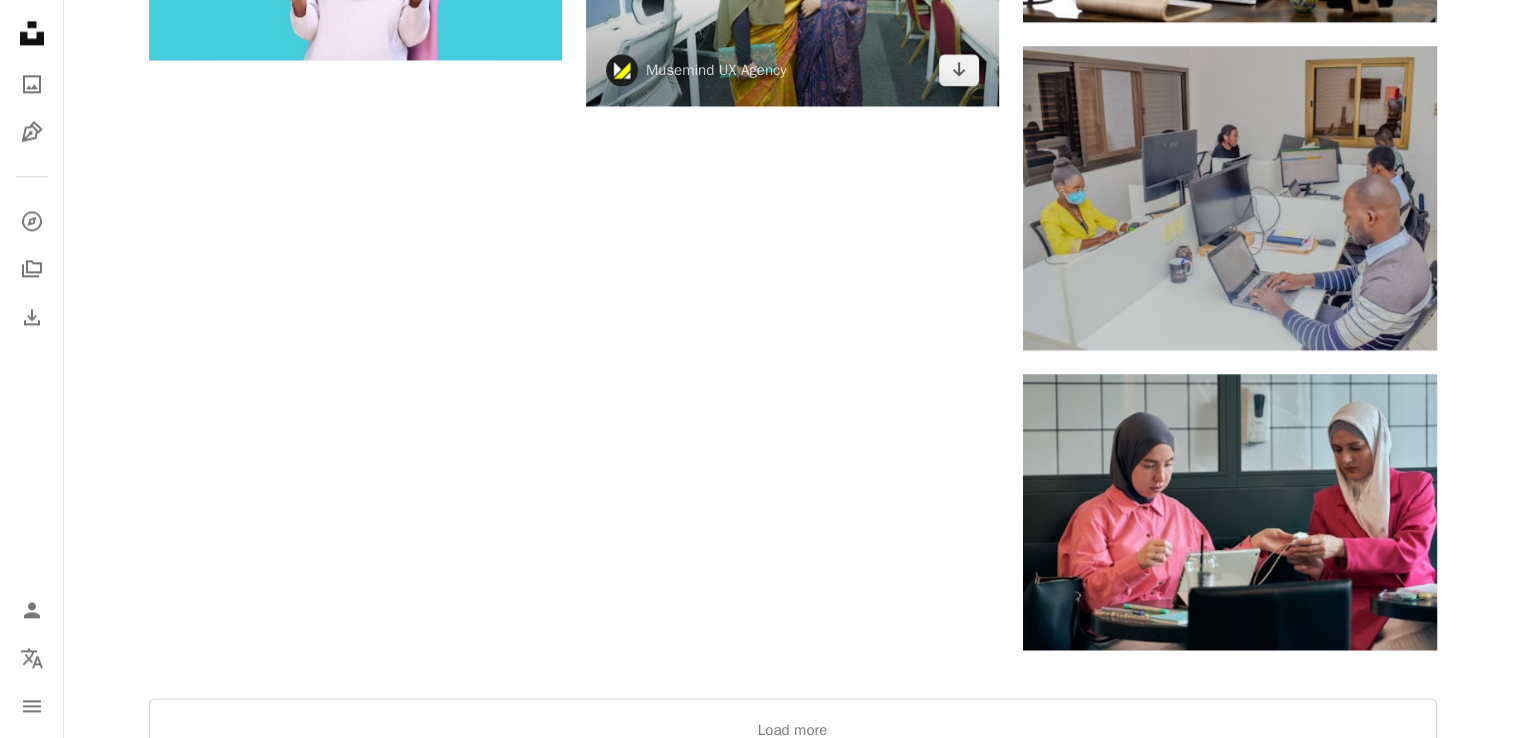 scroll, scrollTop: 3100, scrollLeft: 0, axis: vertical 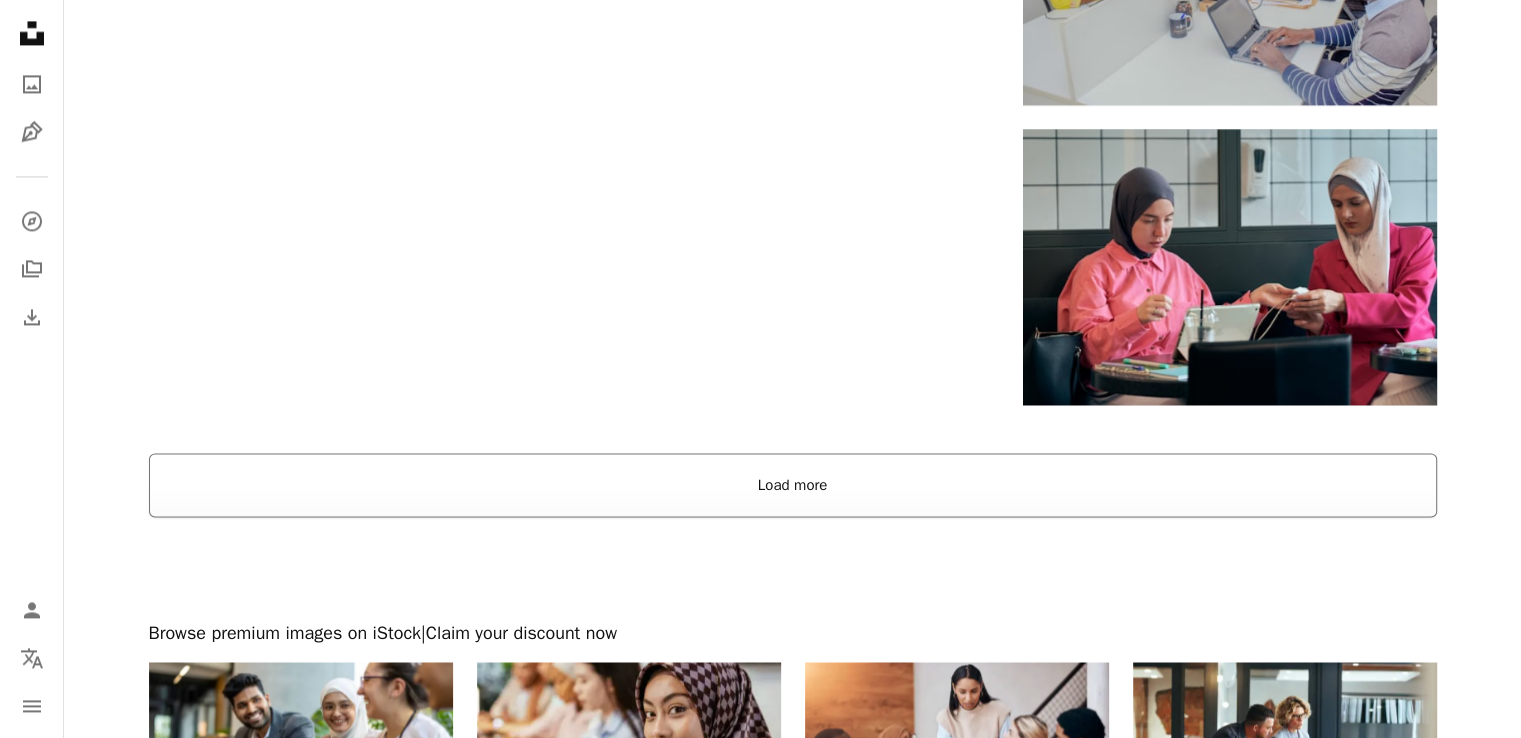 click on "Load more" at bounding box center [793, 485] 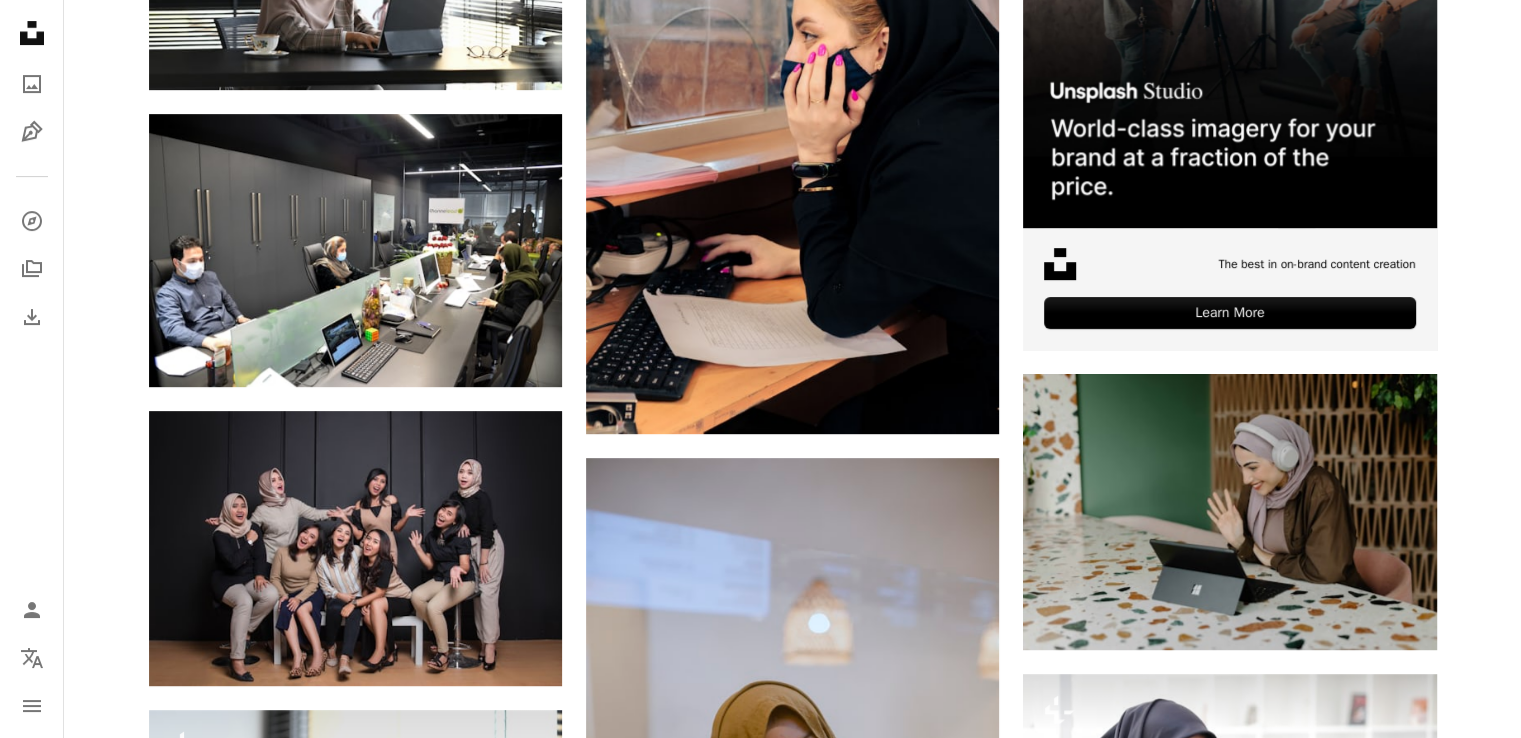 scroll, scrollTop: 600, scrollLeft: 0, axis: vertical 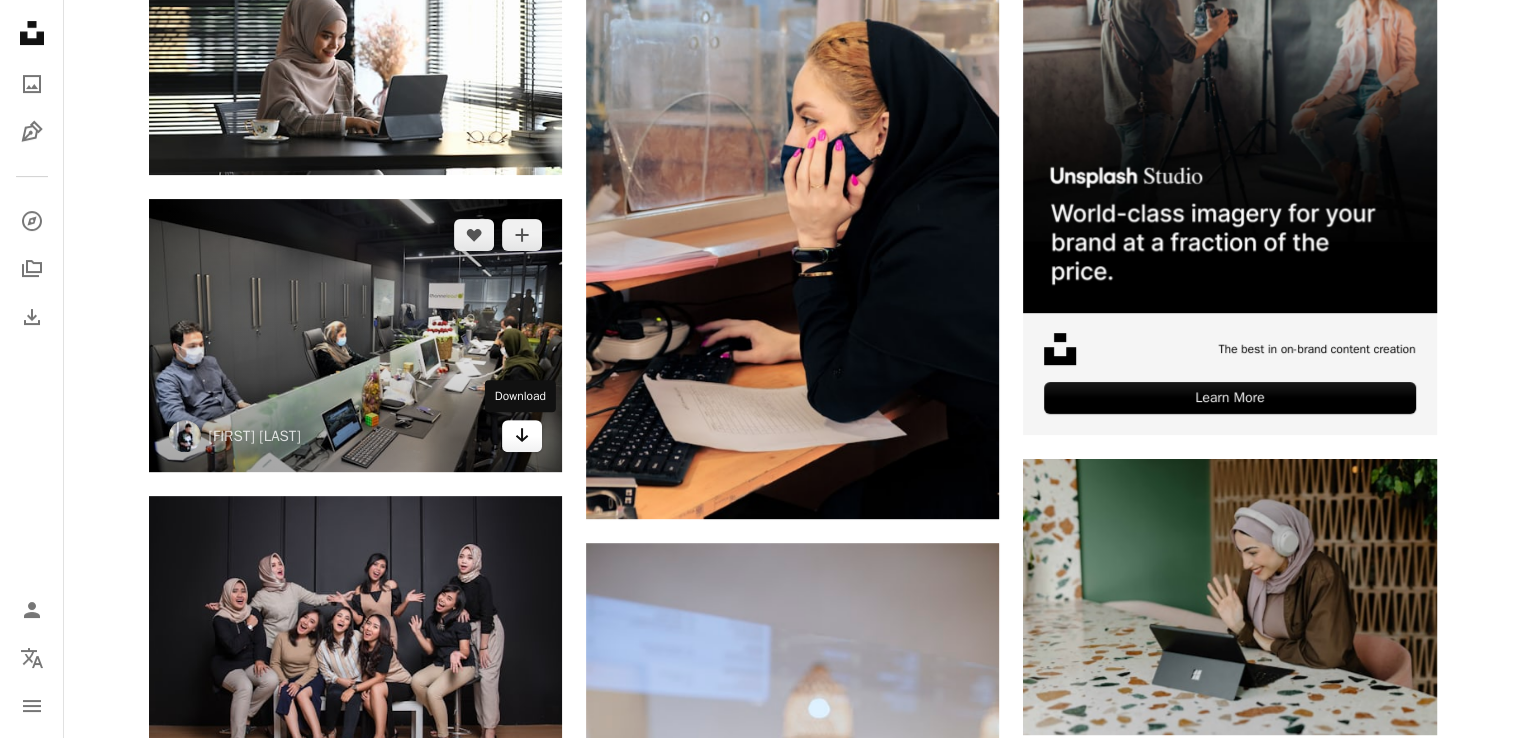 click 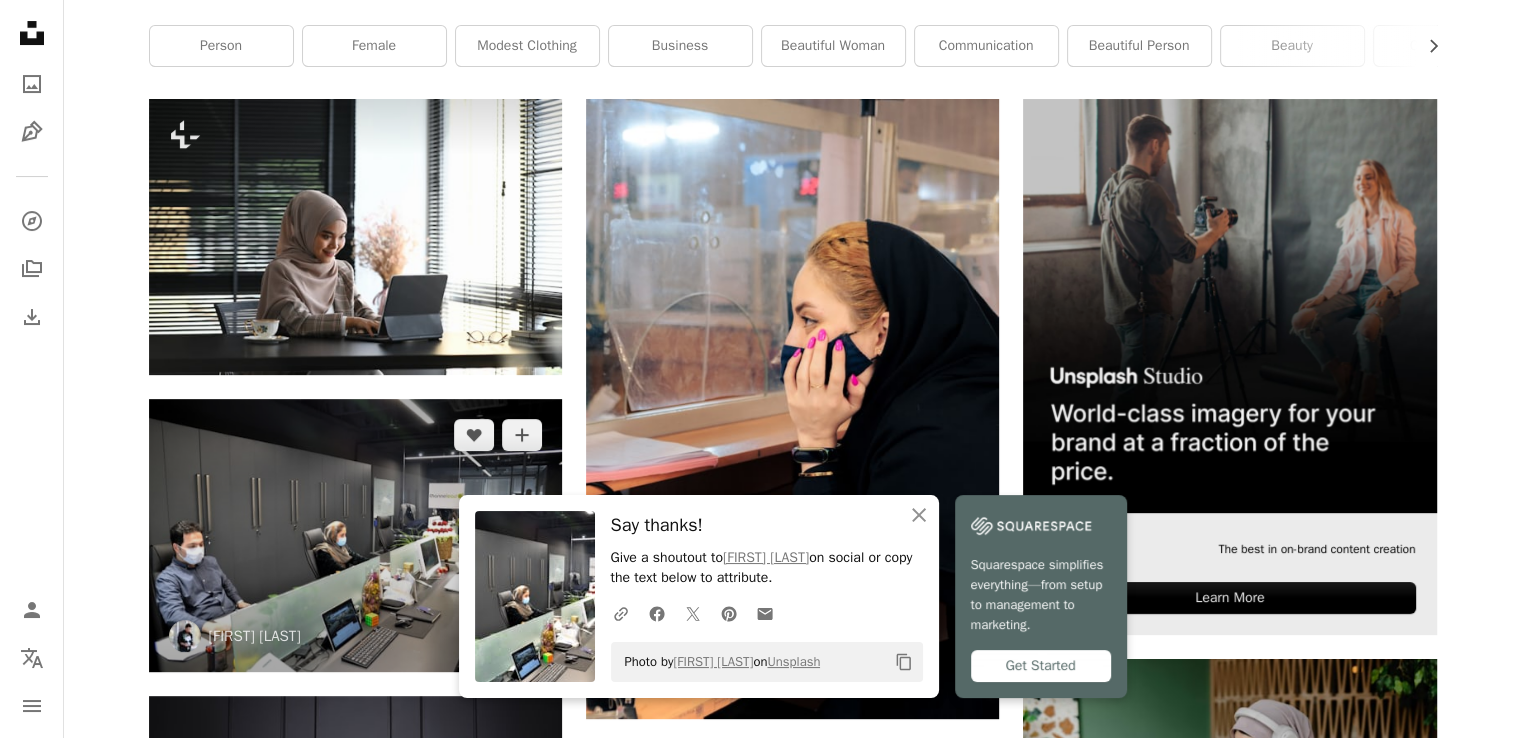 scroll, scrollTop: 800, scrollLeft: 0, axis: vertical 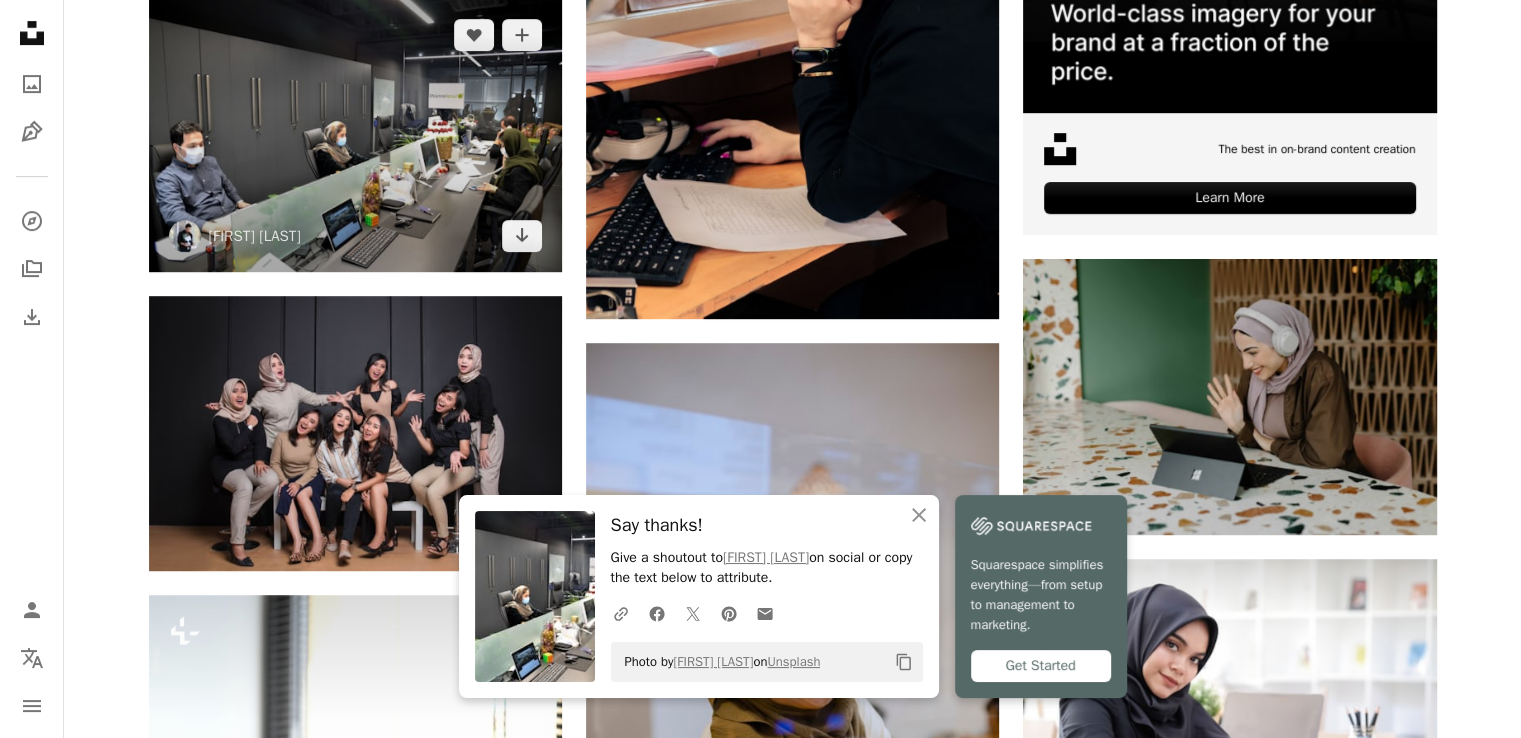 click at bounding box center (355, 136) 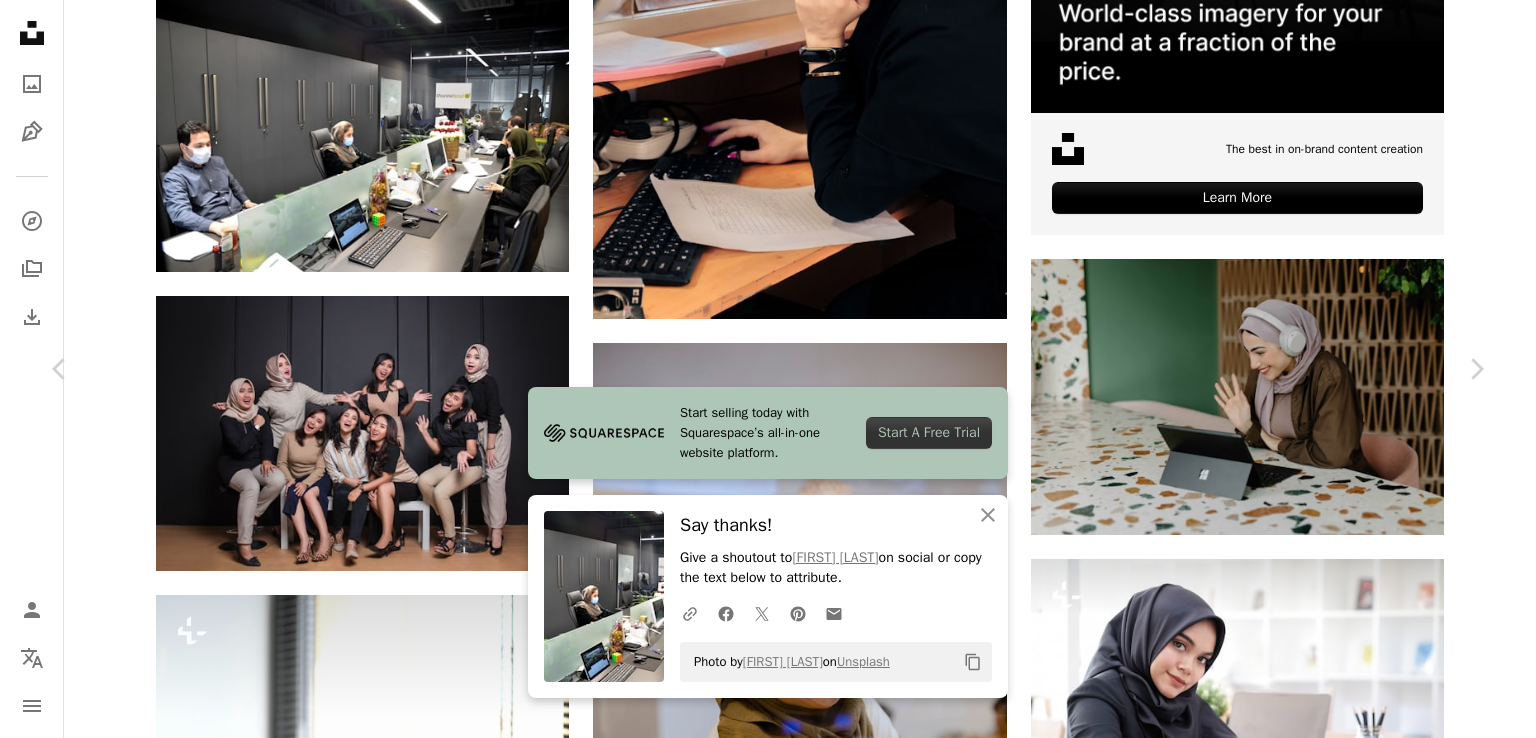 click on "Chevron down" 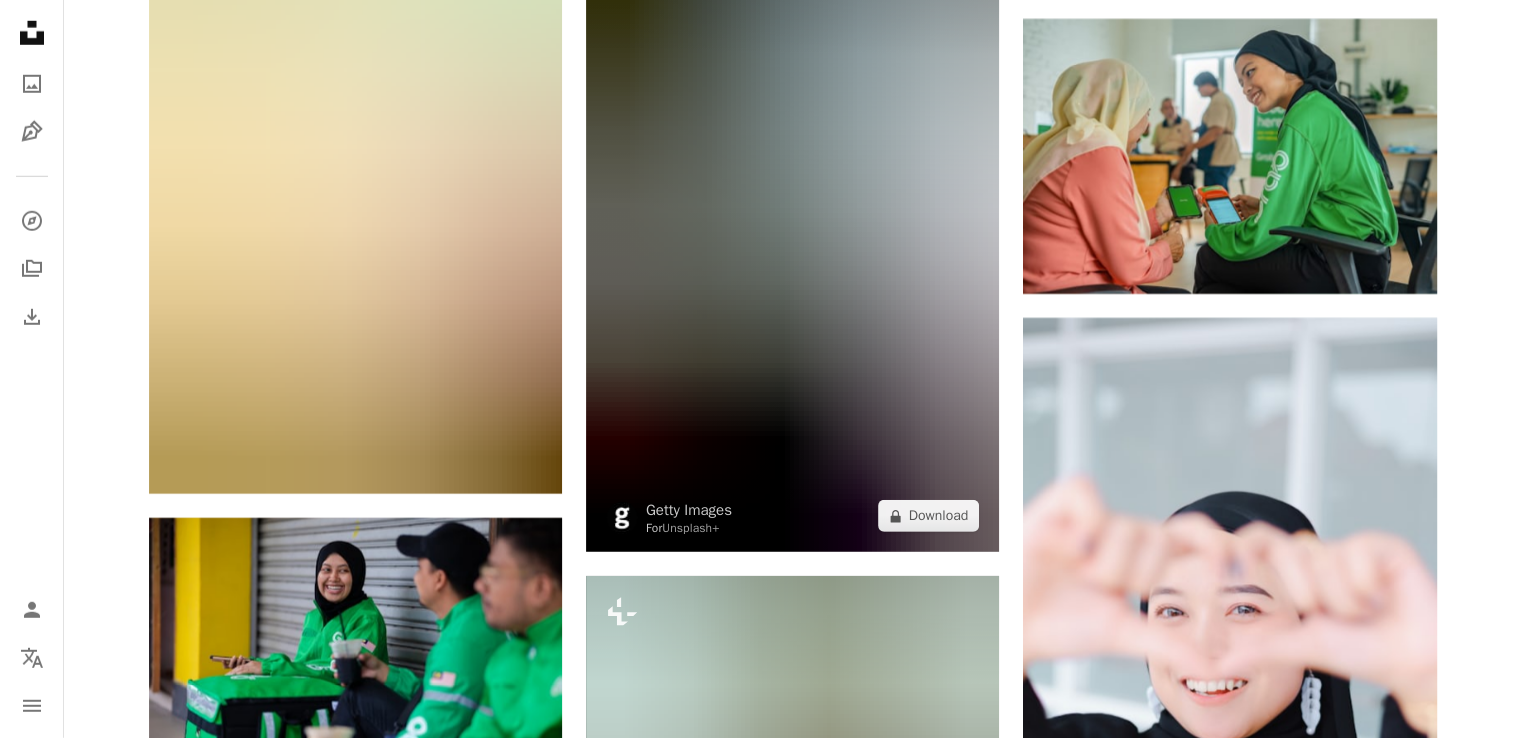 scroll, scrollTop: 6100, scrollLeft: 0, axis: vertical 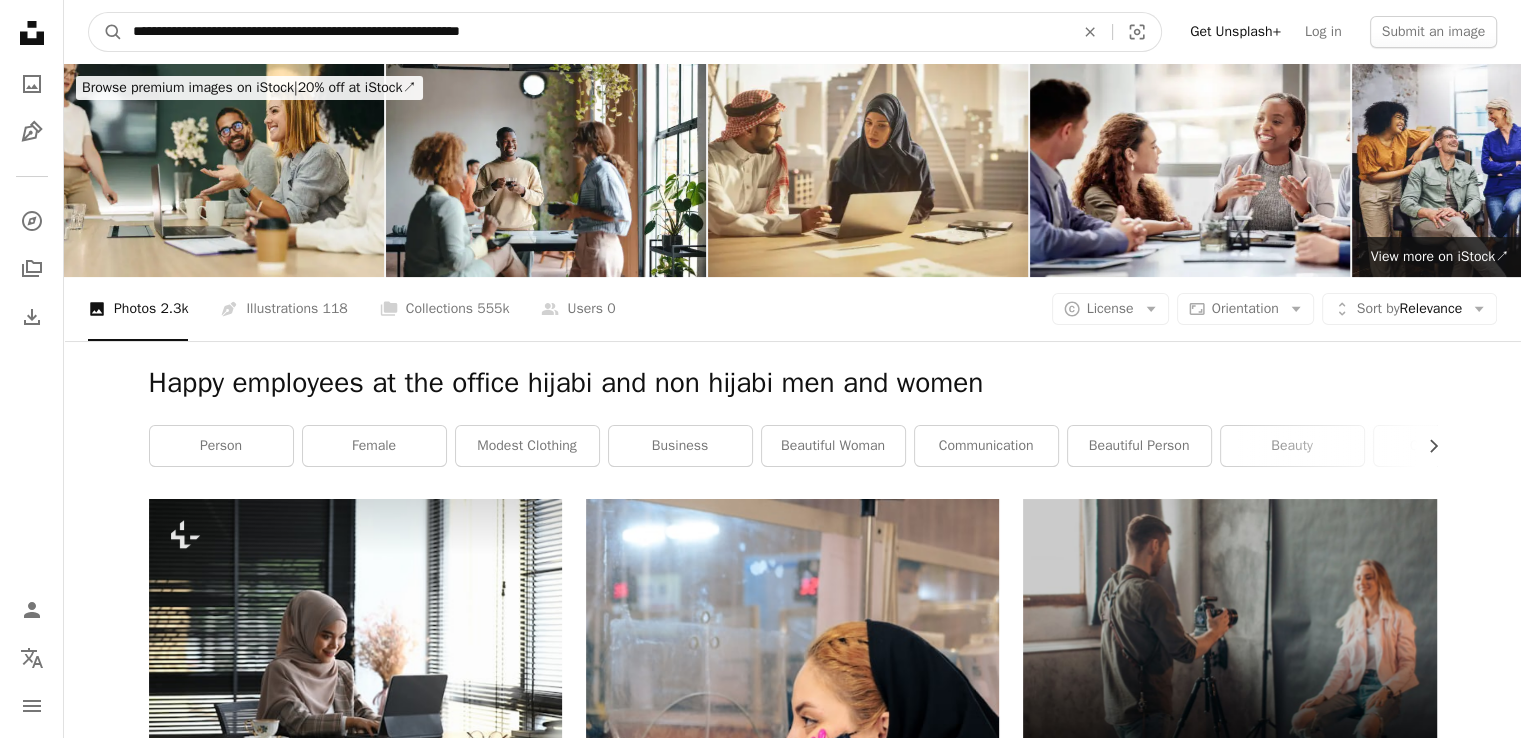 drag, startPoint x: 692, startPoint y: 17, endPoint x: 0, endPoint y: 17, distance: 692 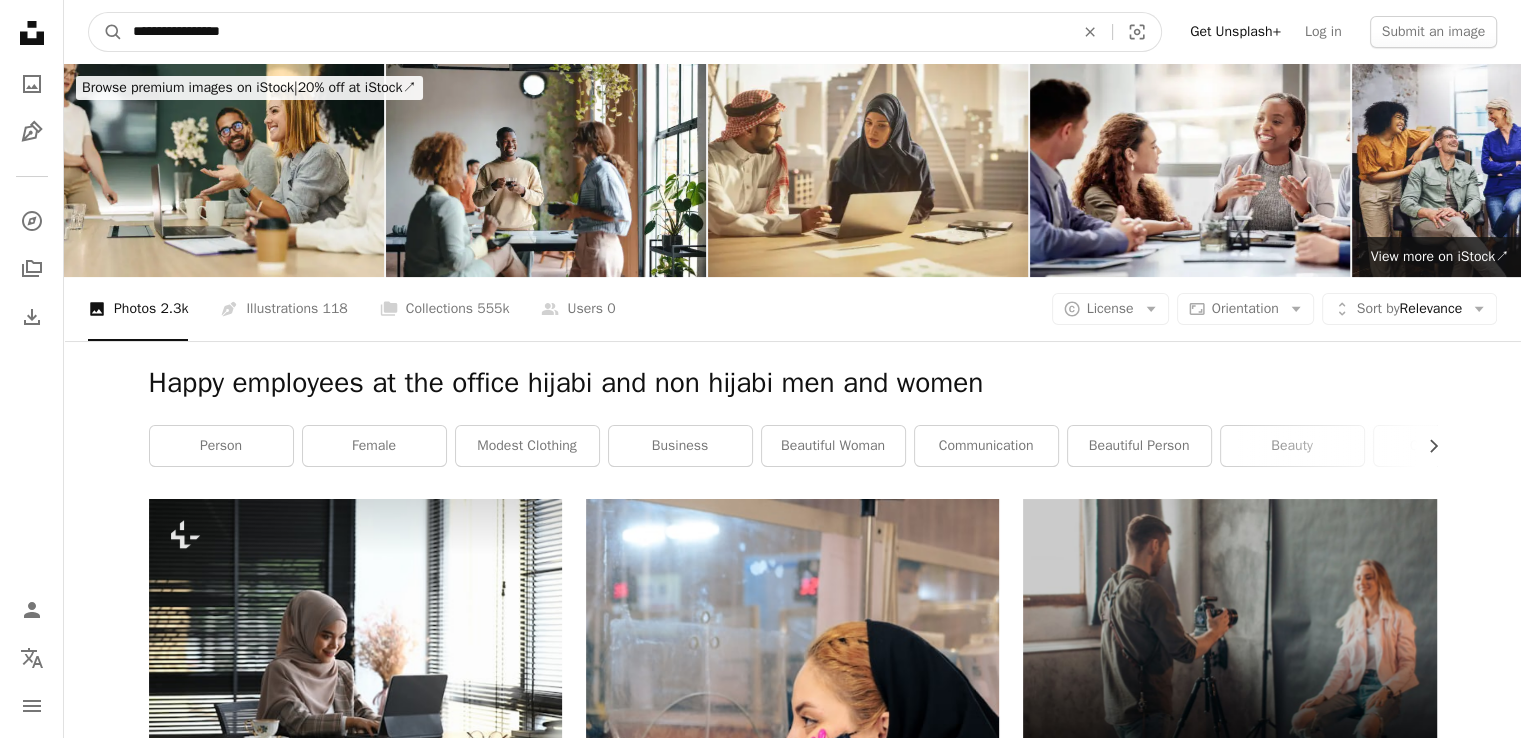 type on "**********" 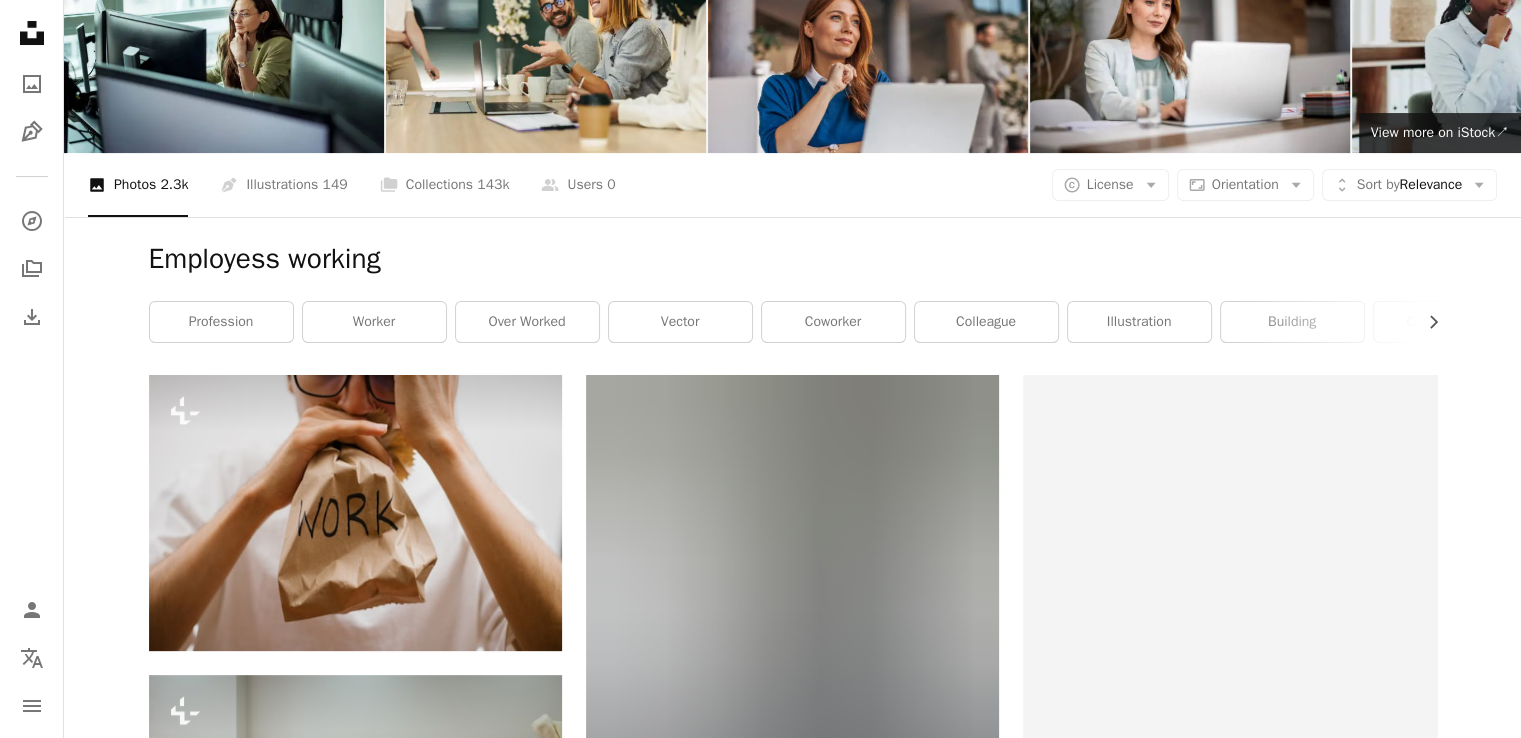 scroll, scrollTop: 0, scrollLeft: 0, axis: both 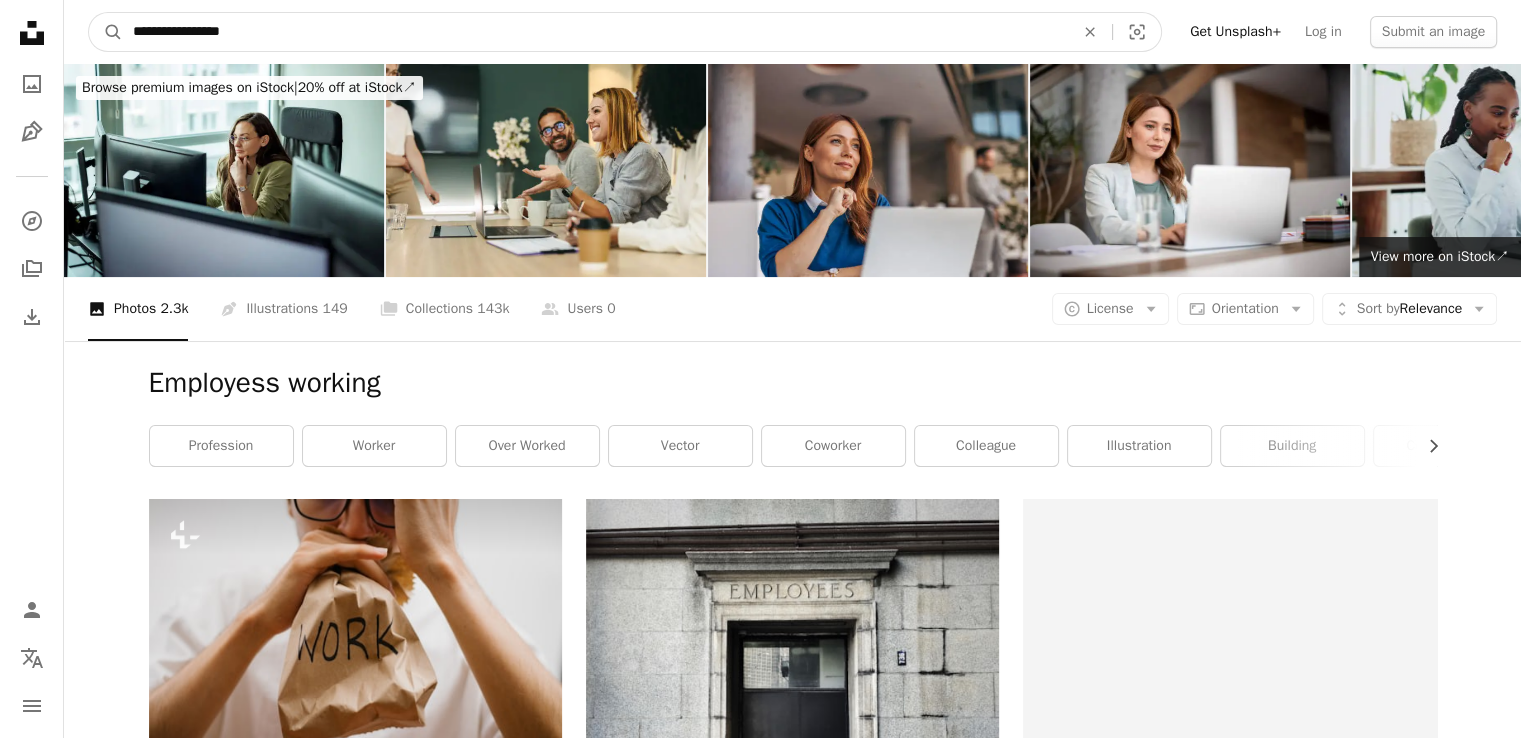 click on "**********" at bounding box center [595, 32] 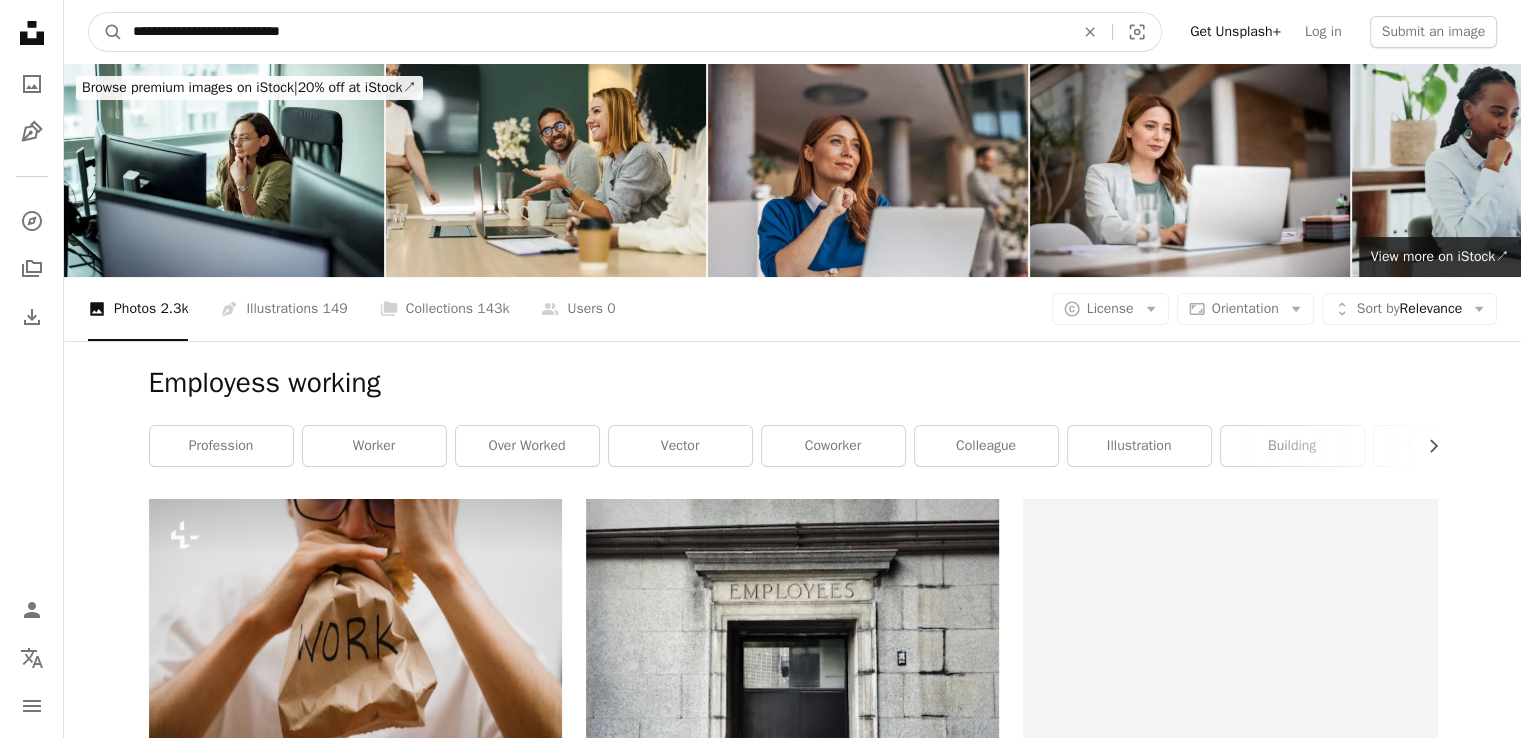type on "**********" 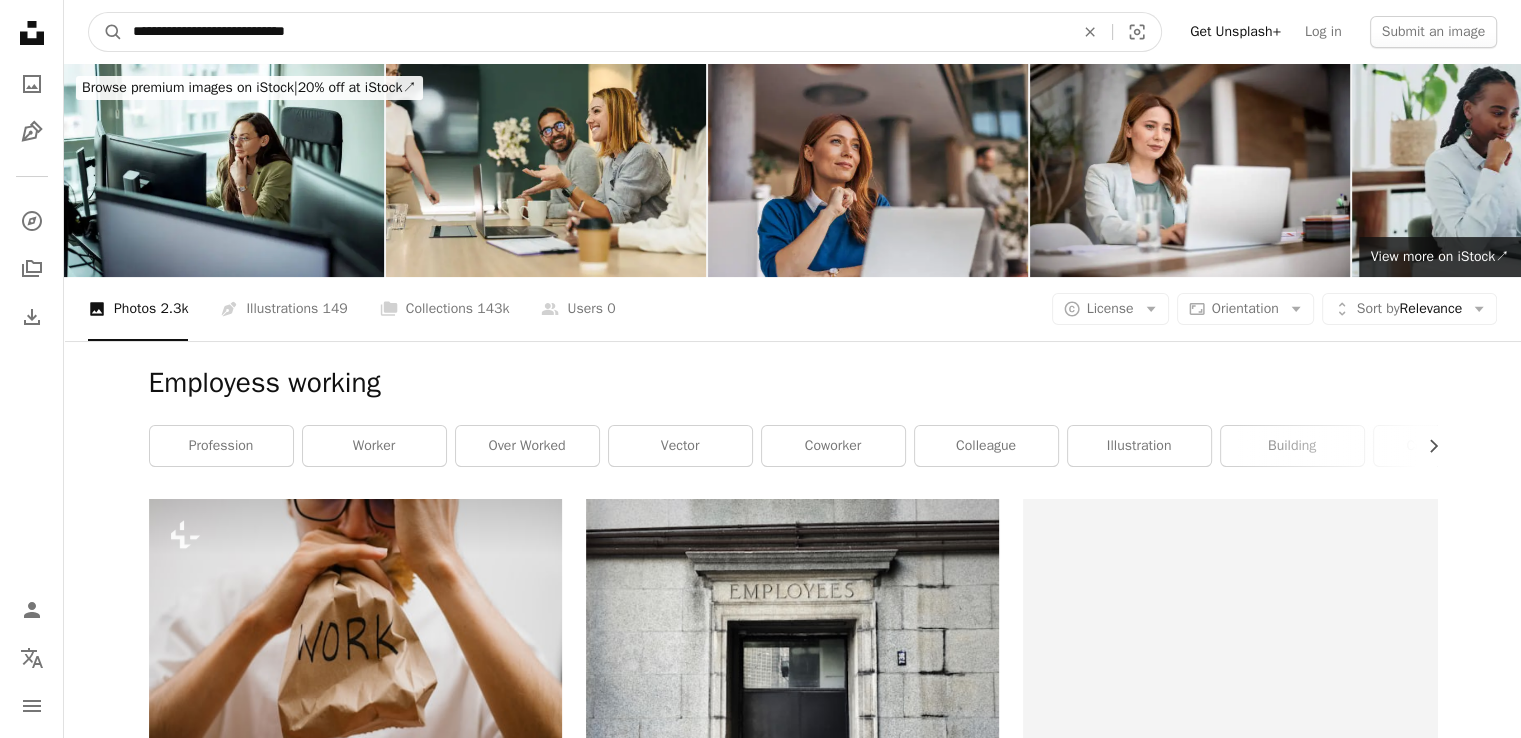 click on "A magnifying glass" at bounding box center [106, 32] 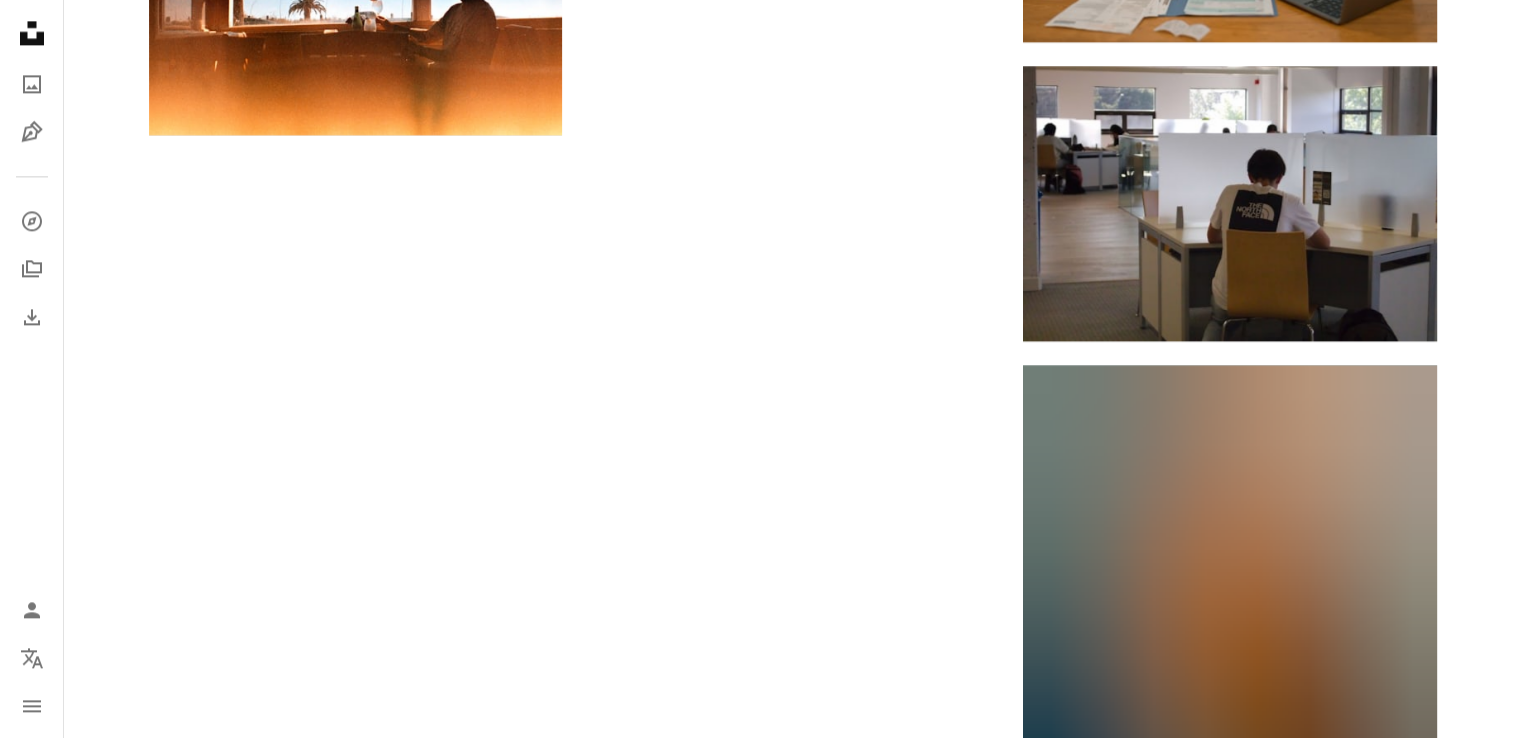 scroll, scrollTop: 3100, scrollLeft: 0, axis: vertical 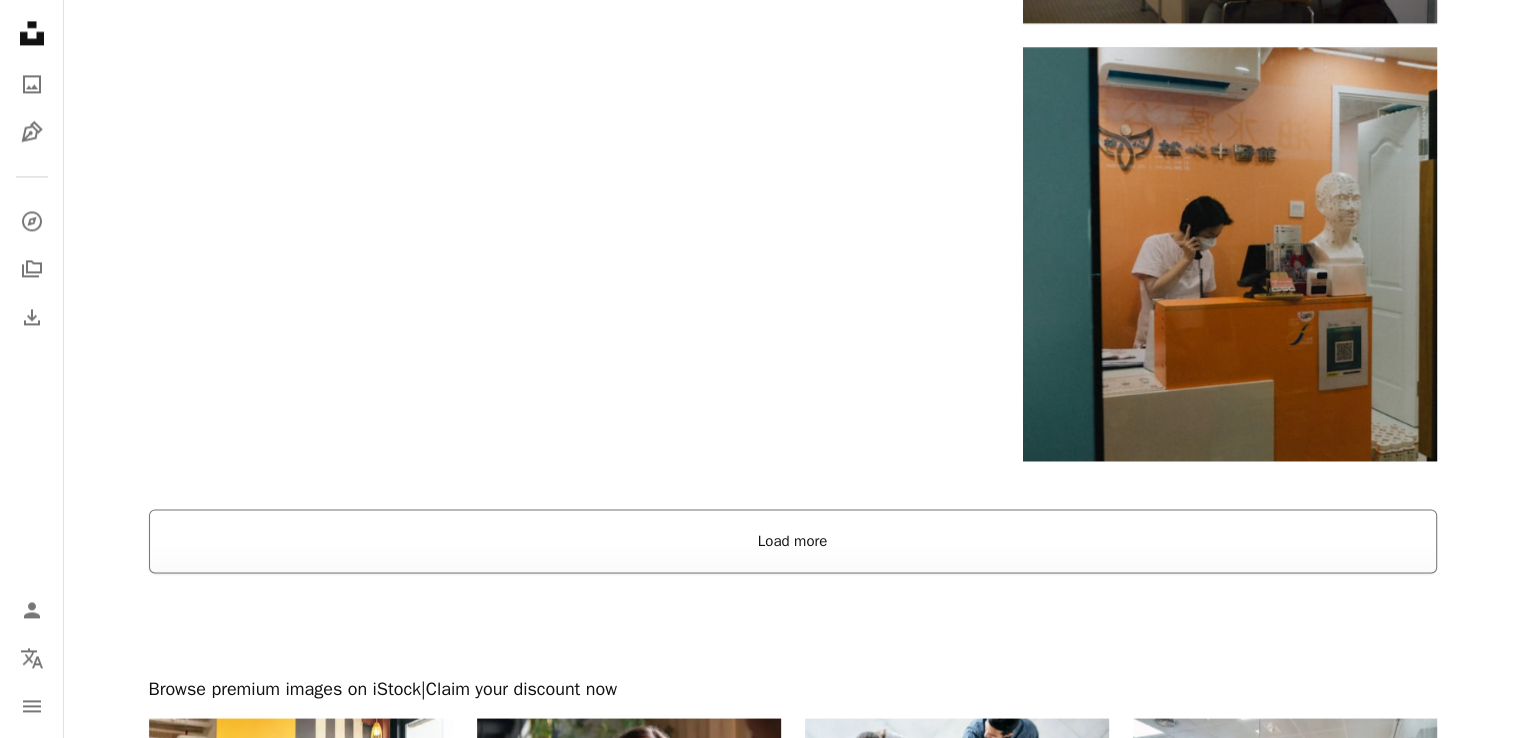 click on "Load more" at bounding box center [793, 541] 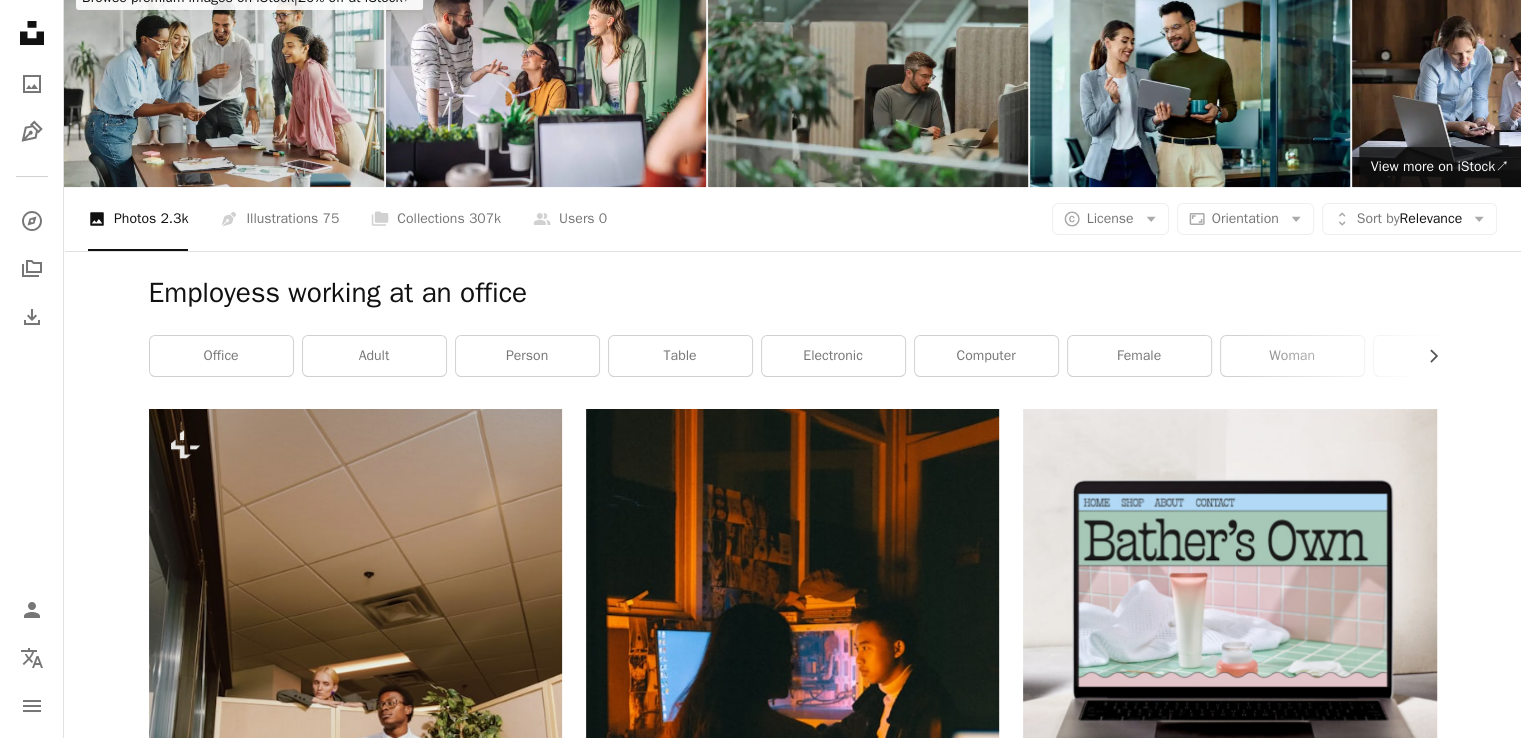 scroll, scrollTop: 0, scrollLeft: 0, axis: both 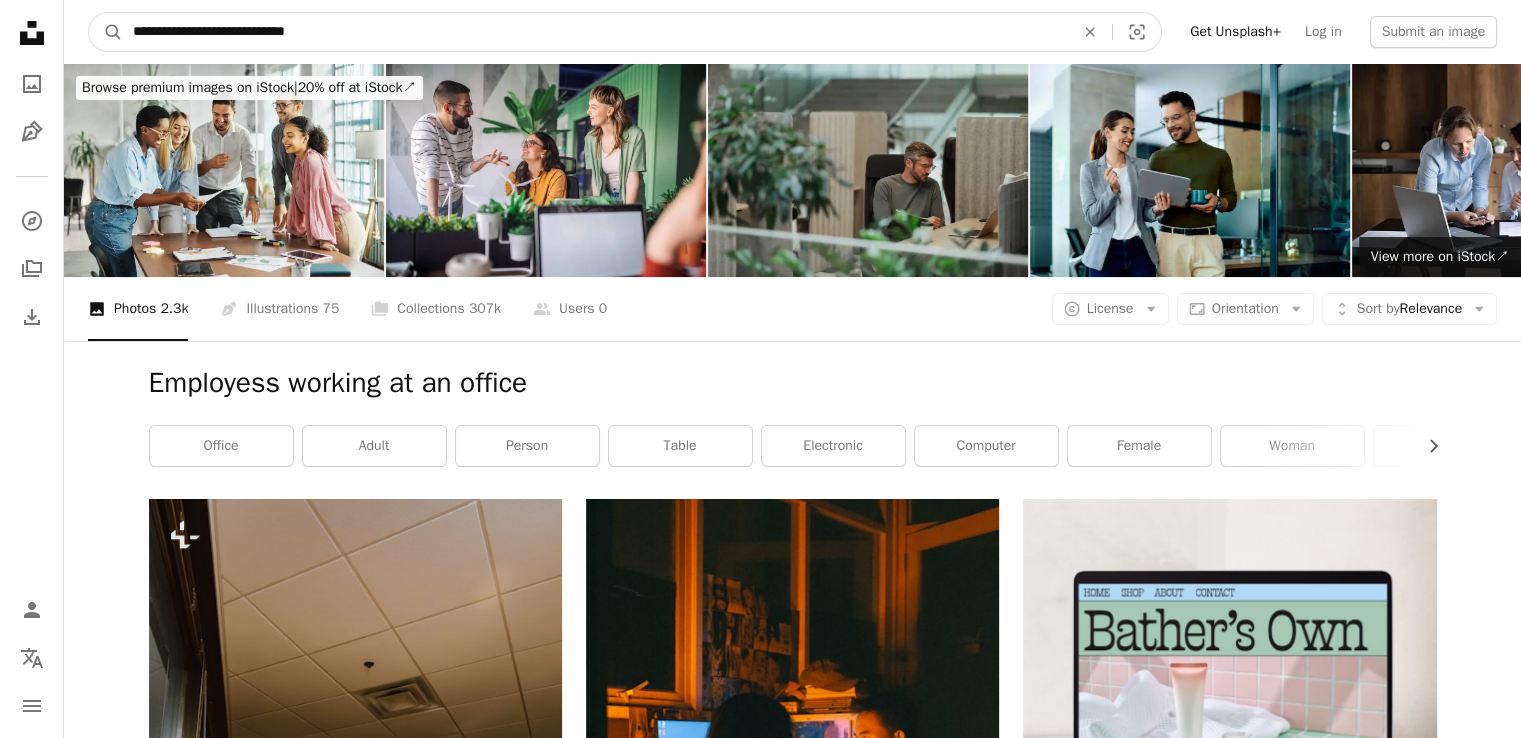 click on "**********" at bounding box center (595, 32) 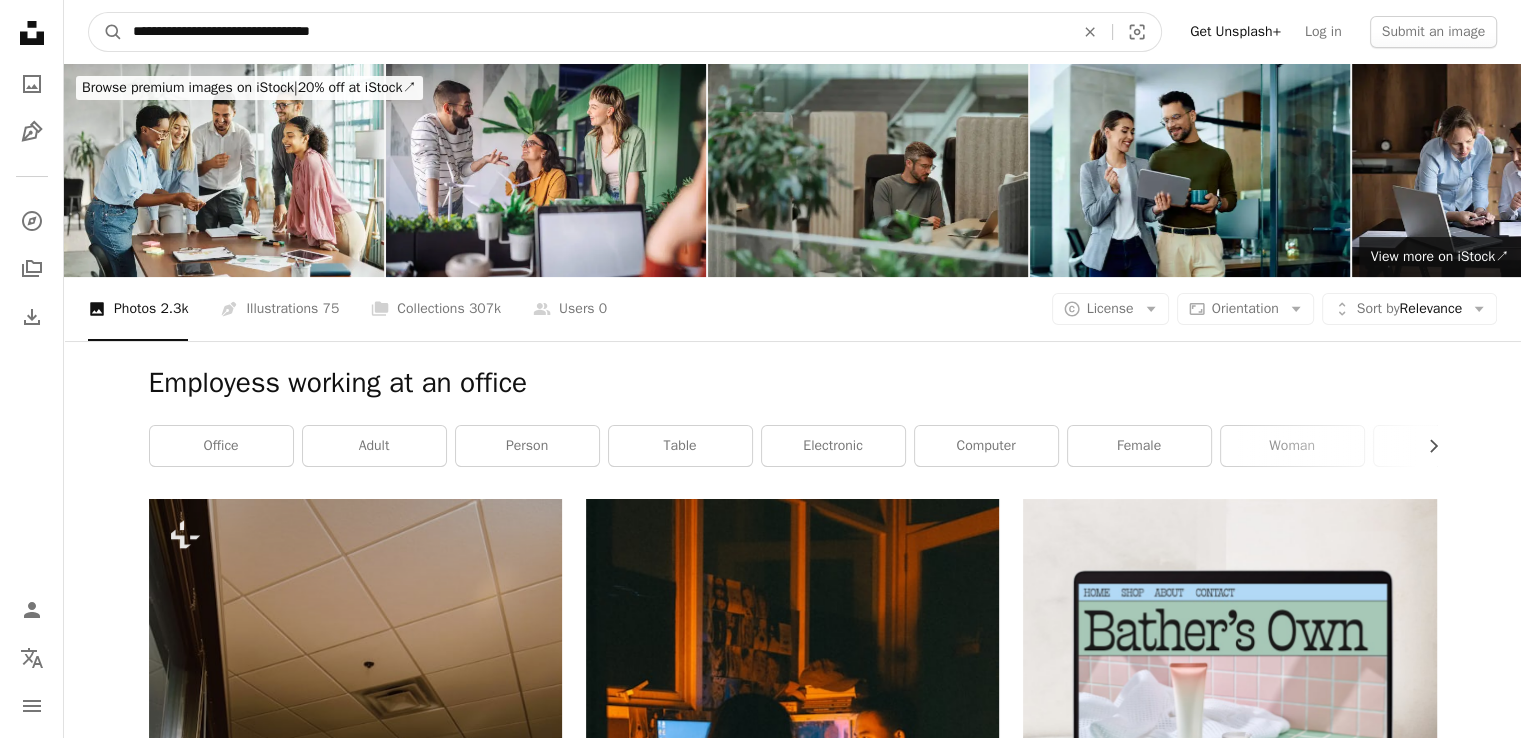 type on "**********" 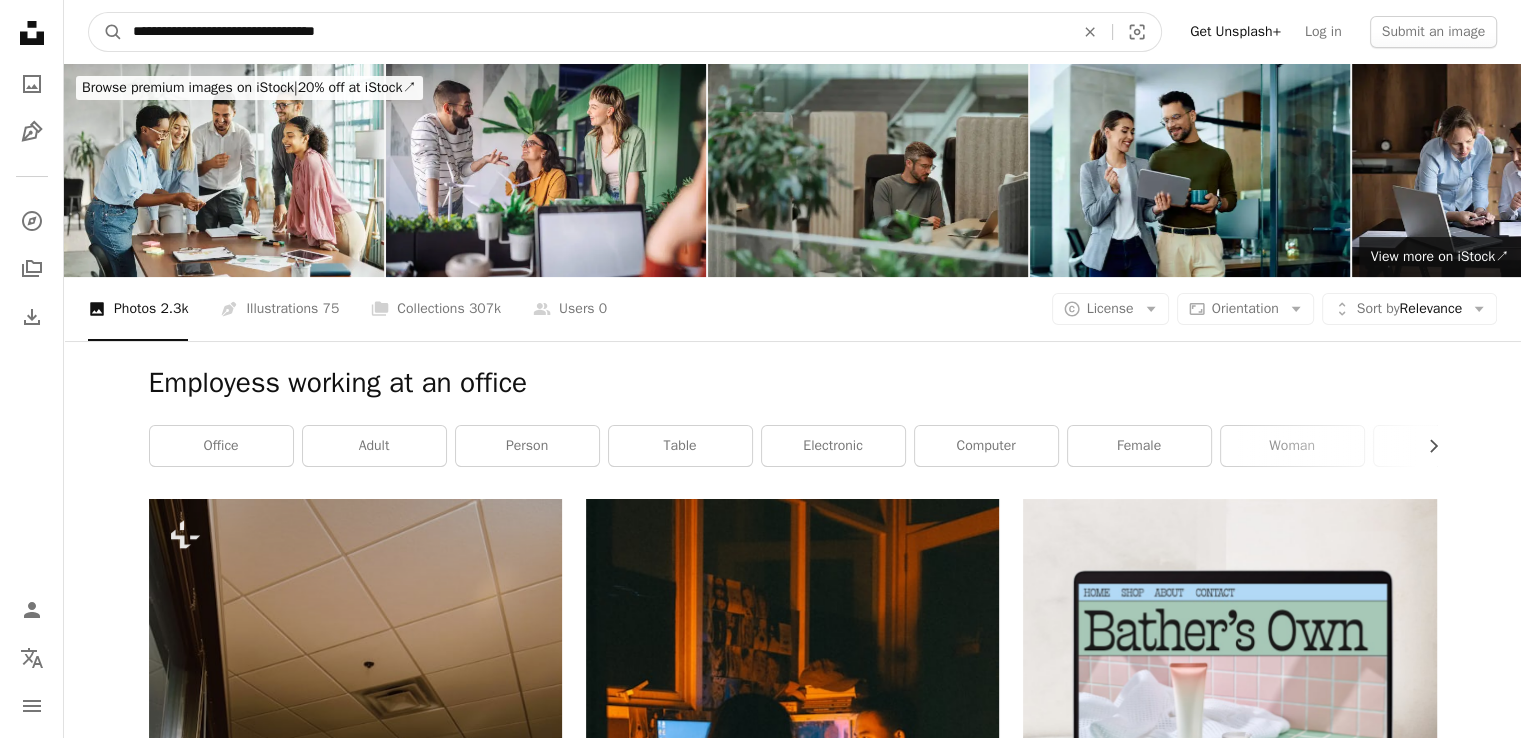 click on "A magnifying glass" at bounding box center (106, 32) 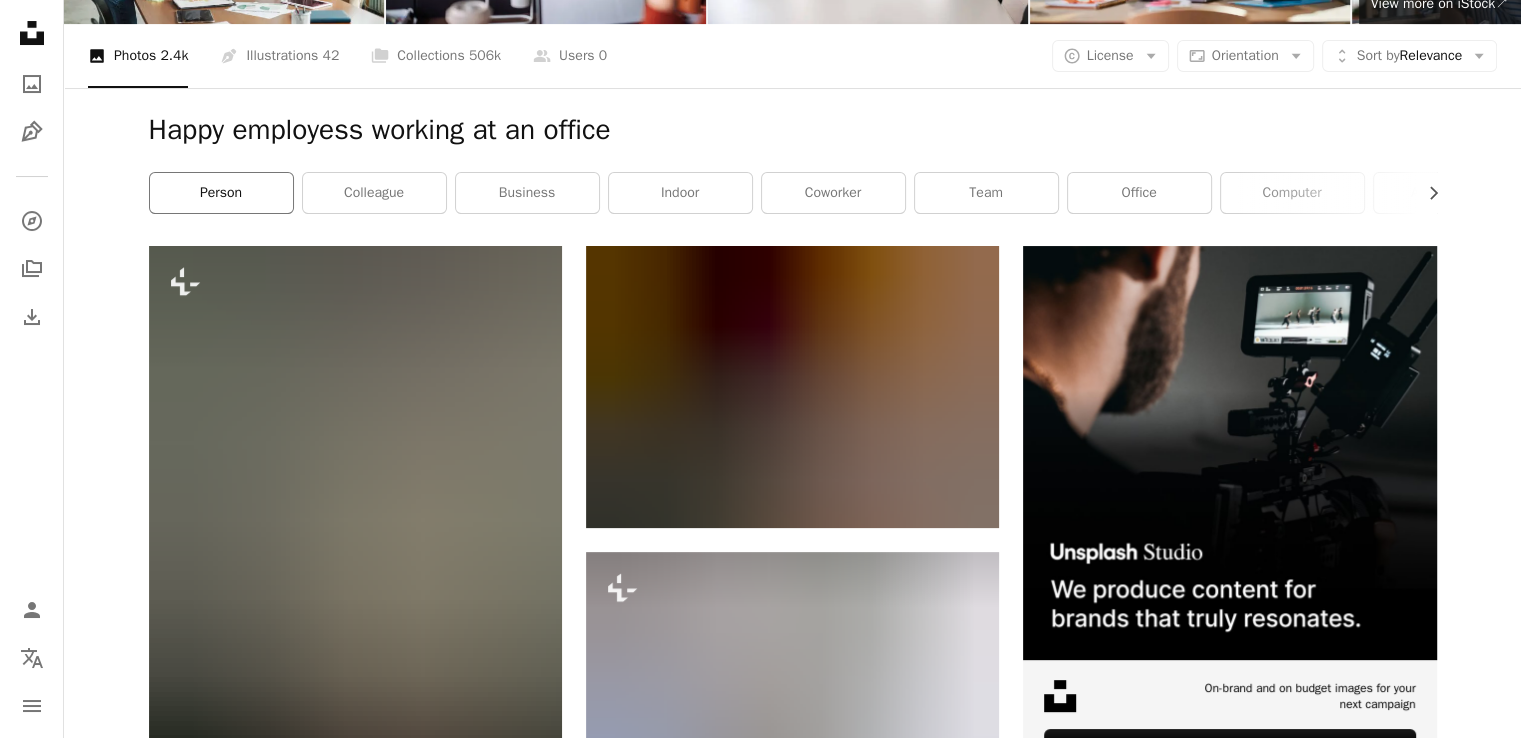 scroll, scrollTop: 100, scrollLeft: 0, axis: vertical 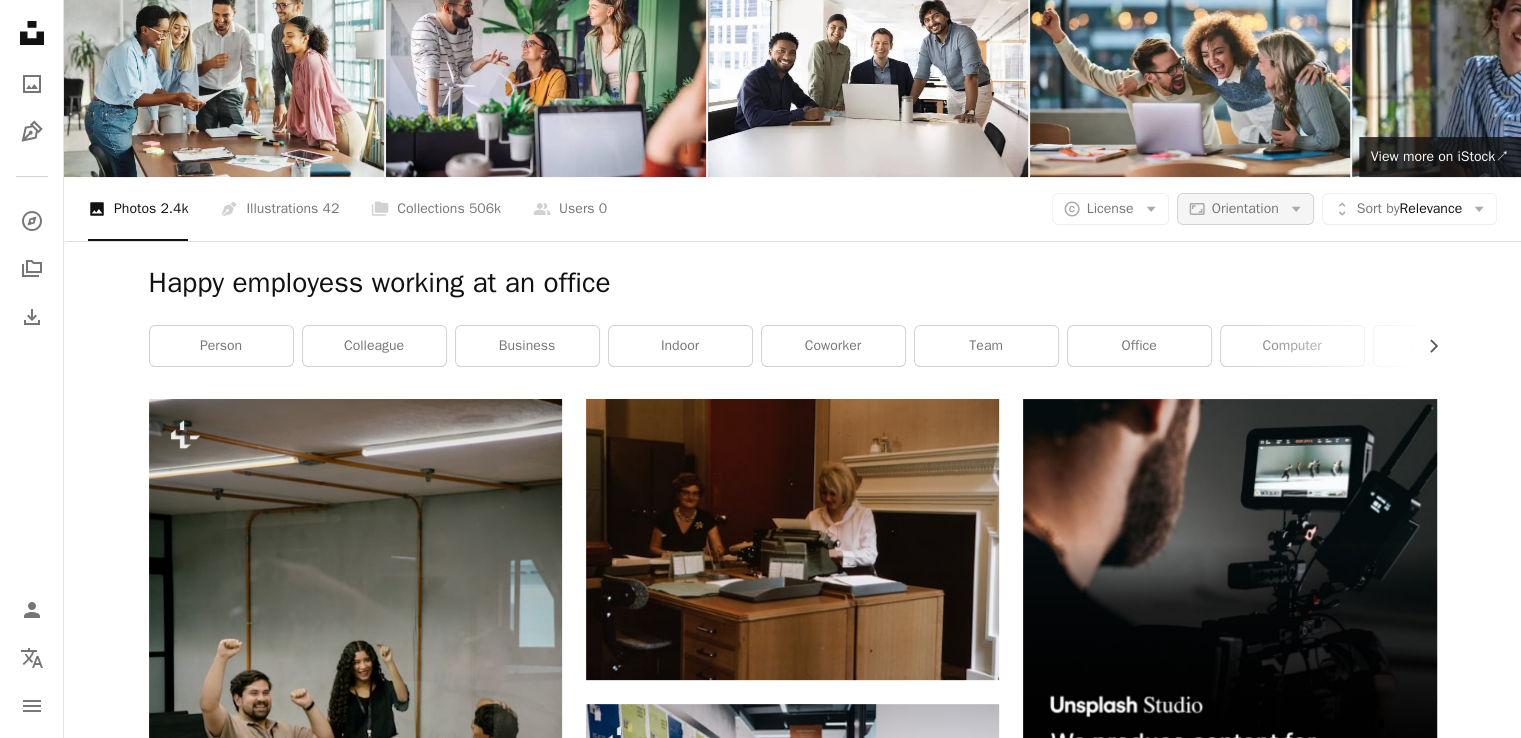 click on "Orientation" at bounding box center [1245, 208] 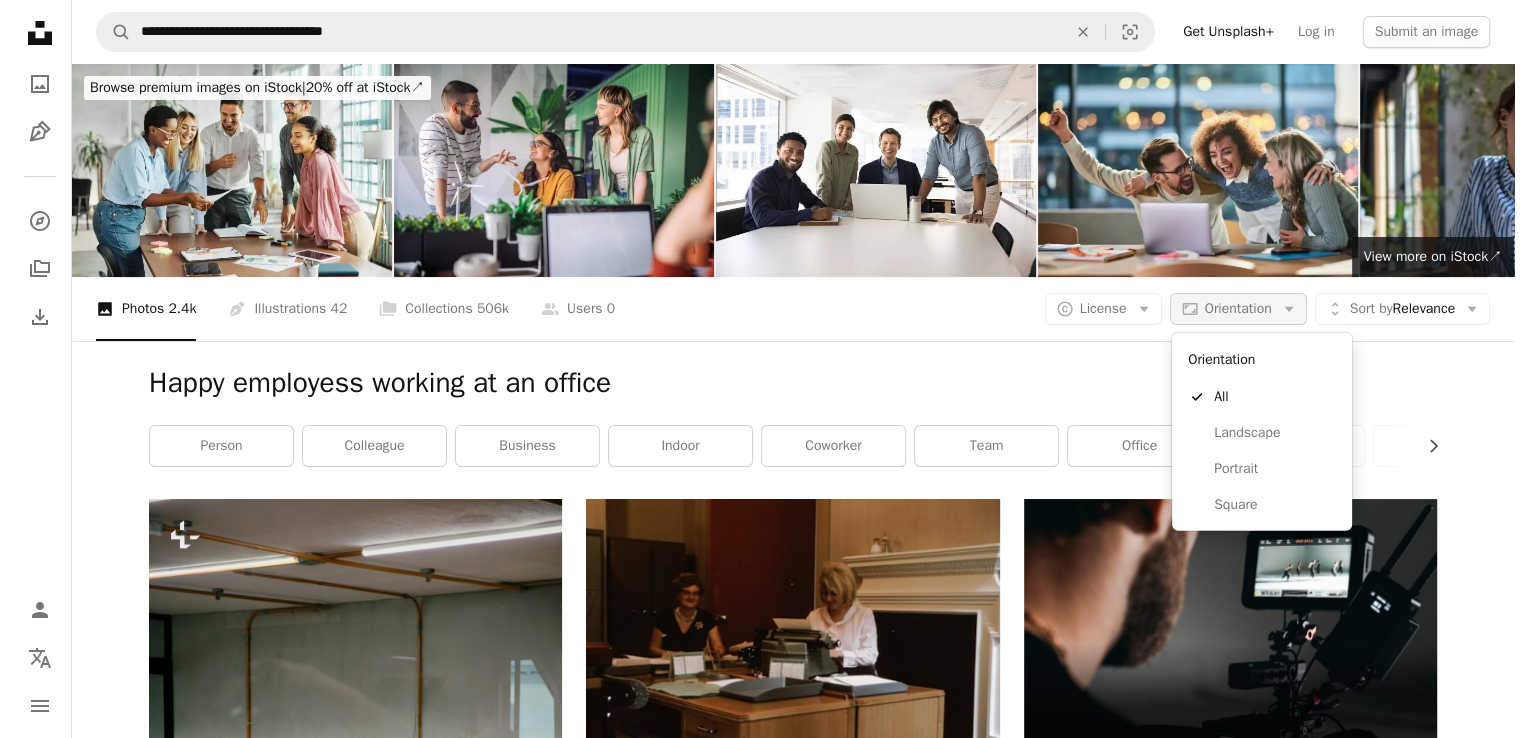 scroll, scrollTop: 0, scrollLeft: 0, axis: both 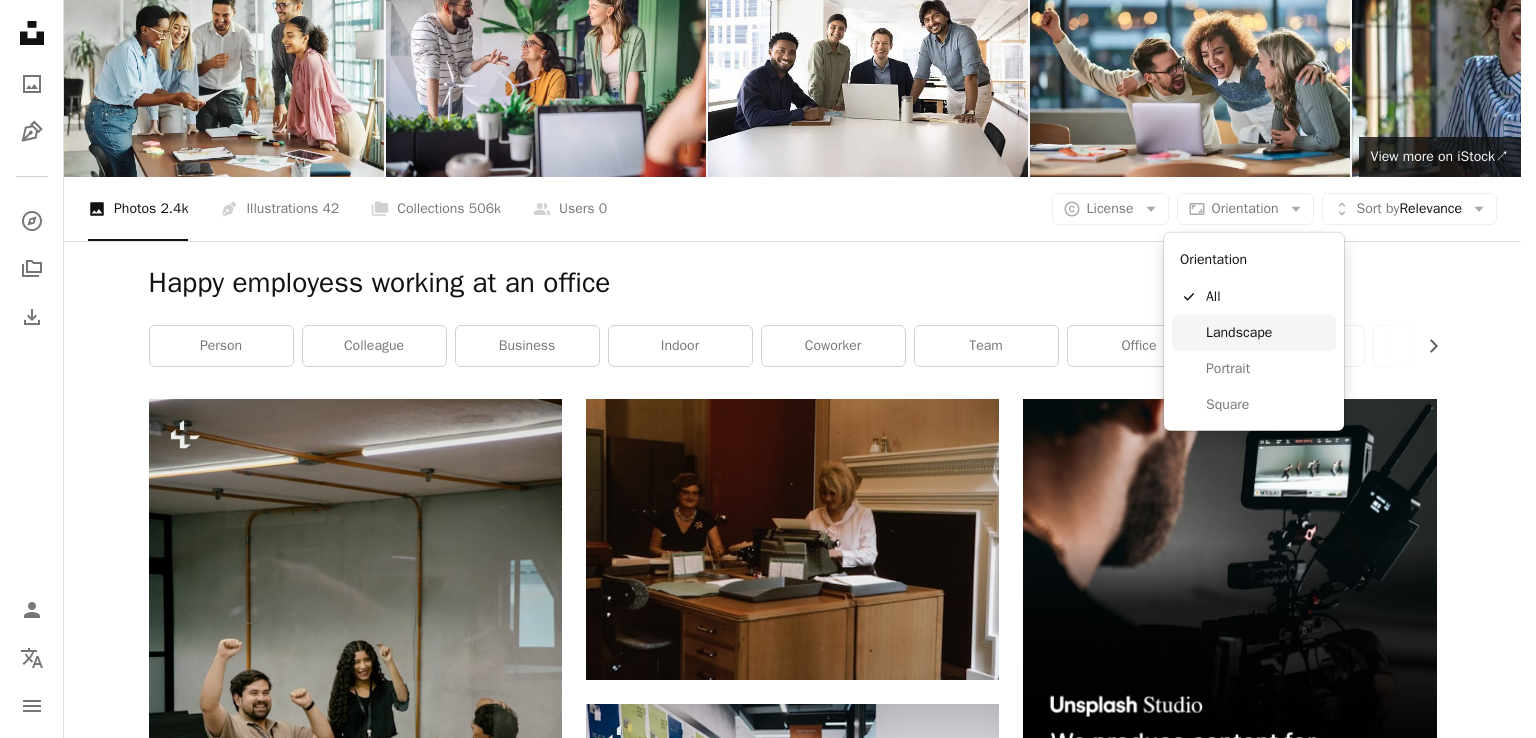 click on "Landscape" at bounding box center (1267, 333) 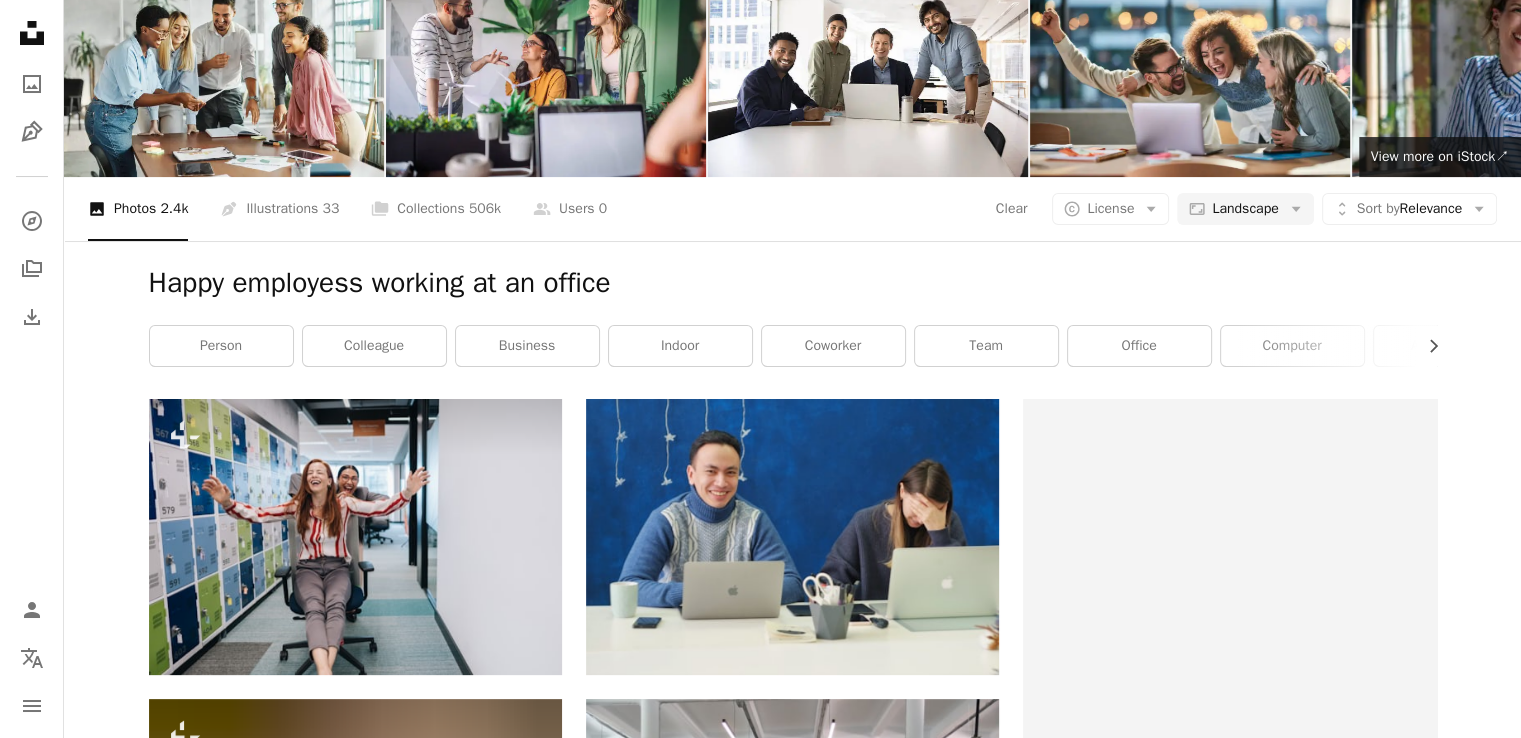 scroll, scrollTop: 2700, scrollLeft: 0, axis: vertical 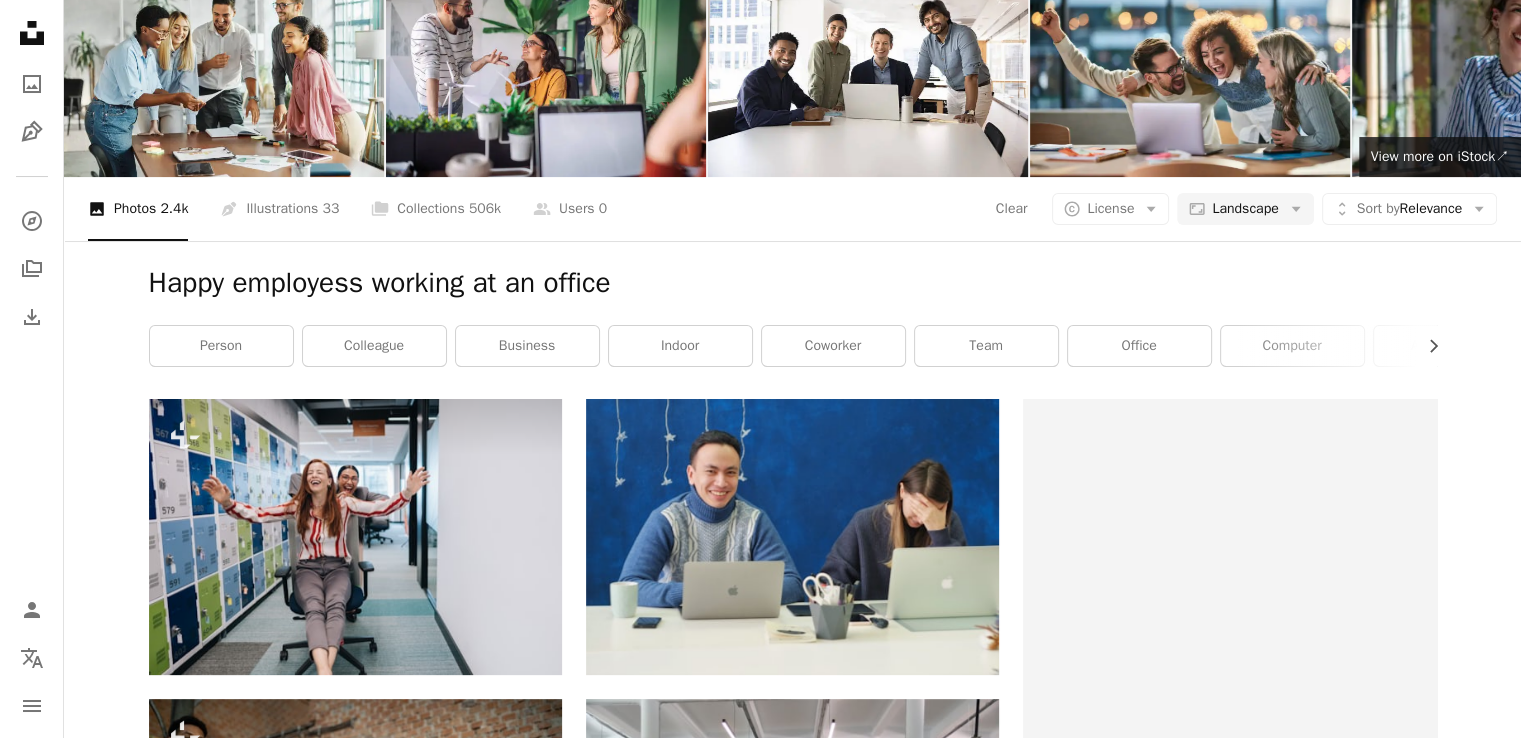 click on "Load more" at bounding box center [793, 3118] 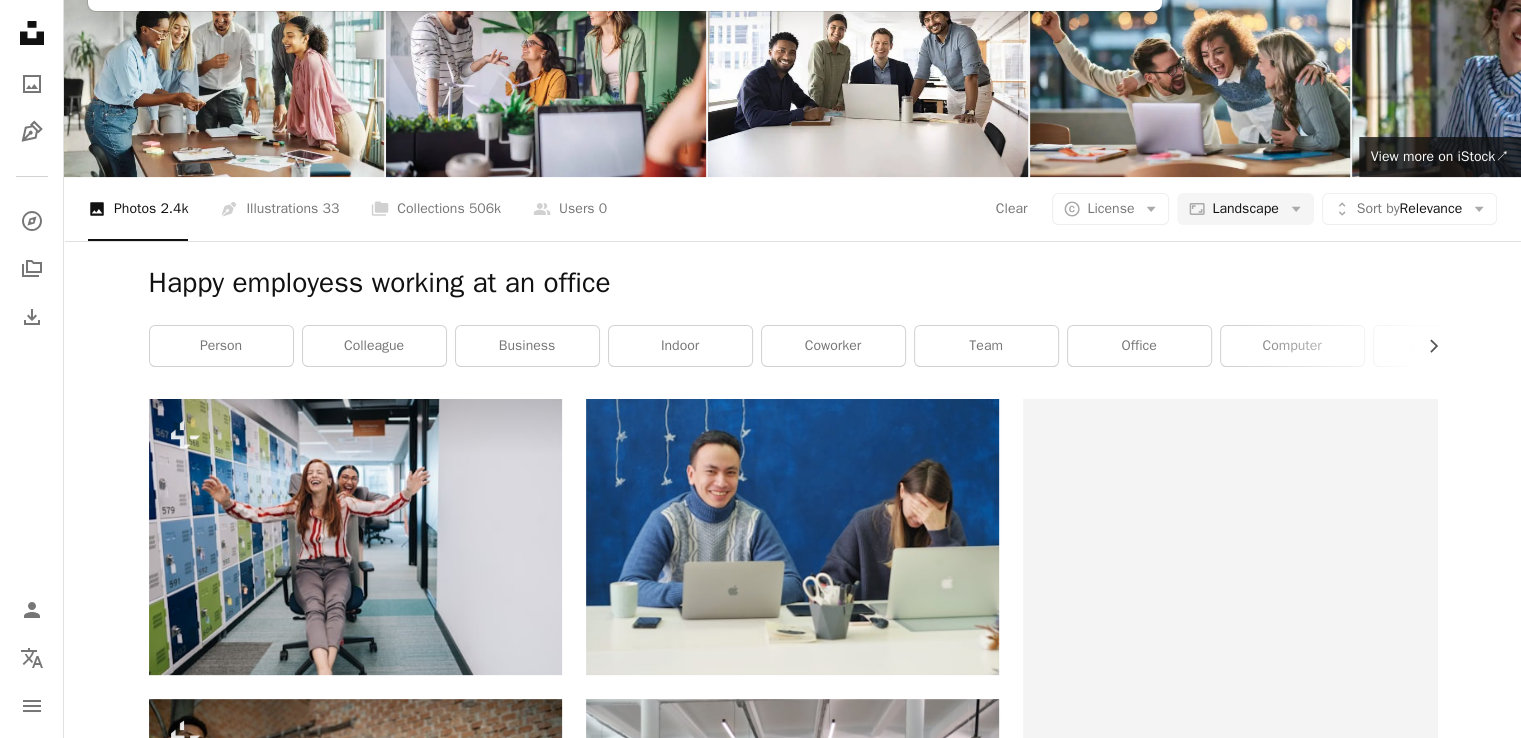 type on "******" 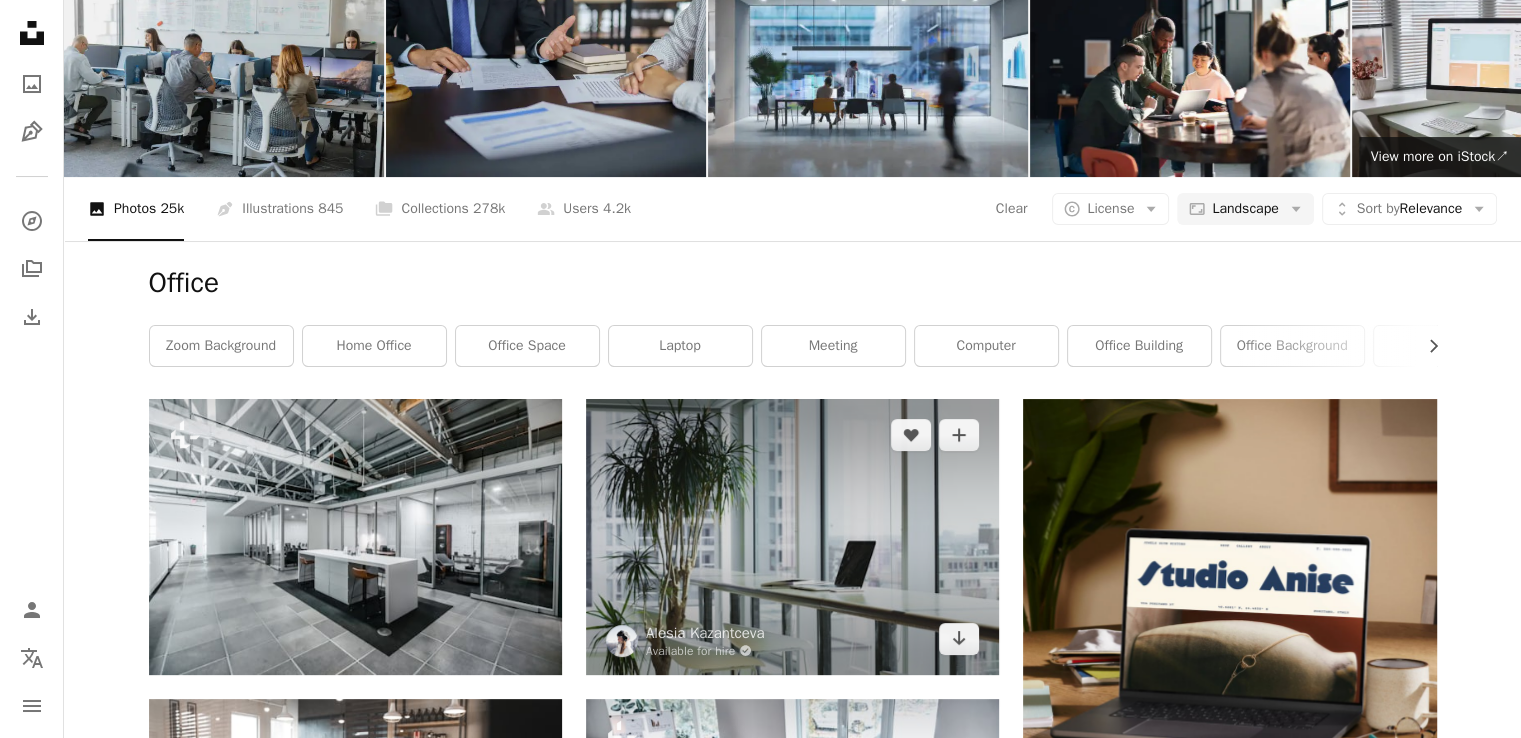 scroll, scrollTop: 200, scrollLeft: 0, axis: vertical 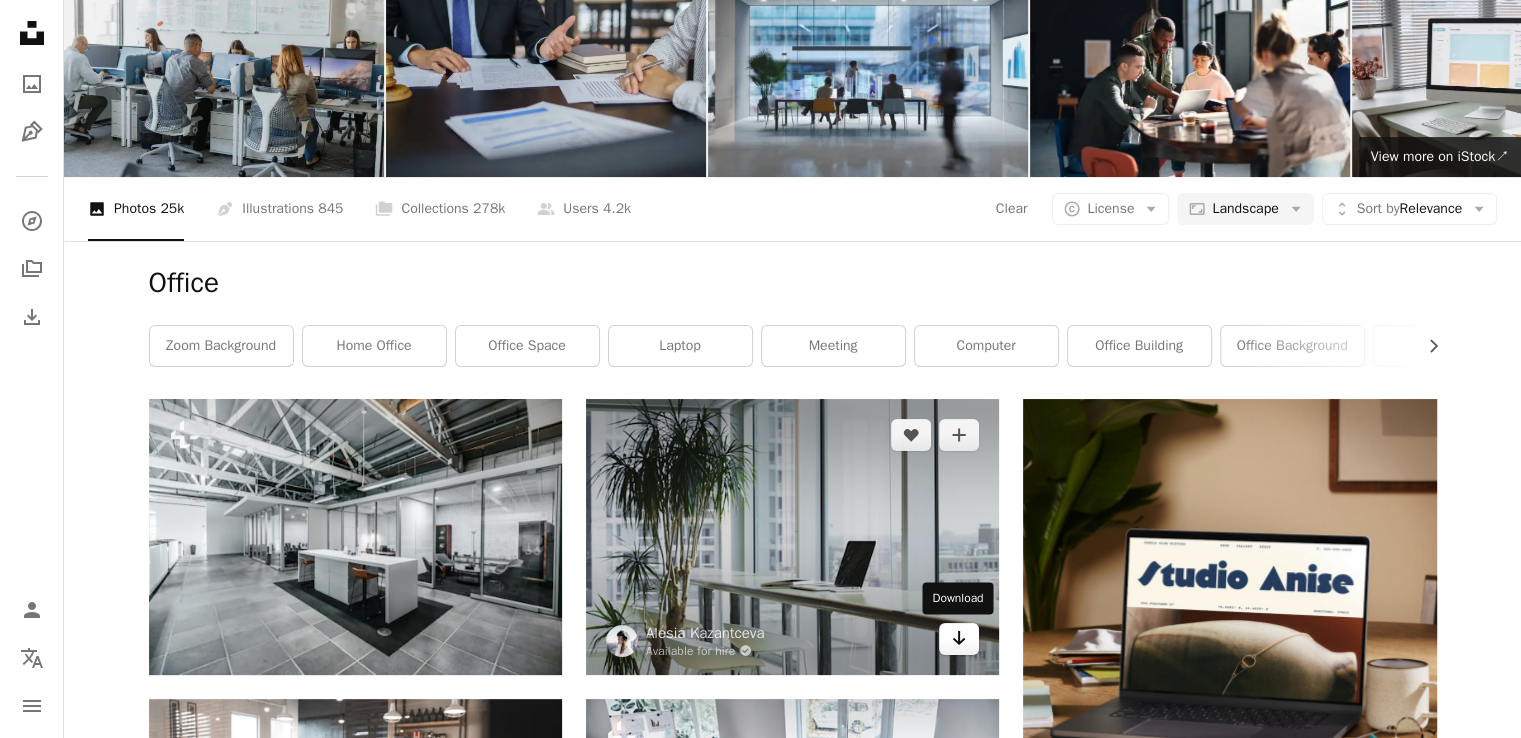 click 